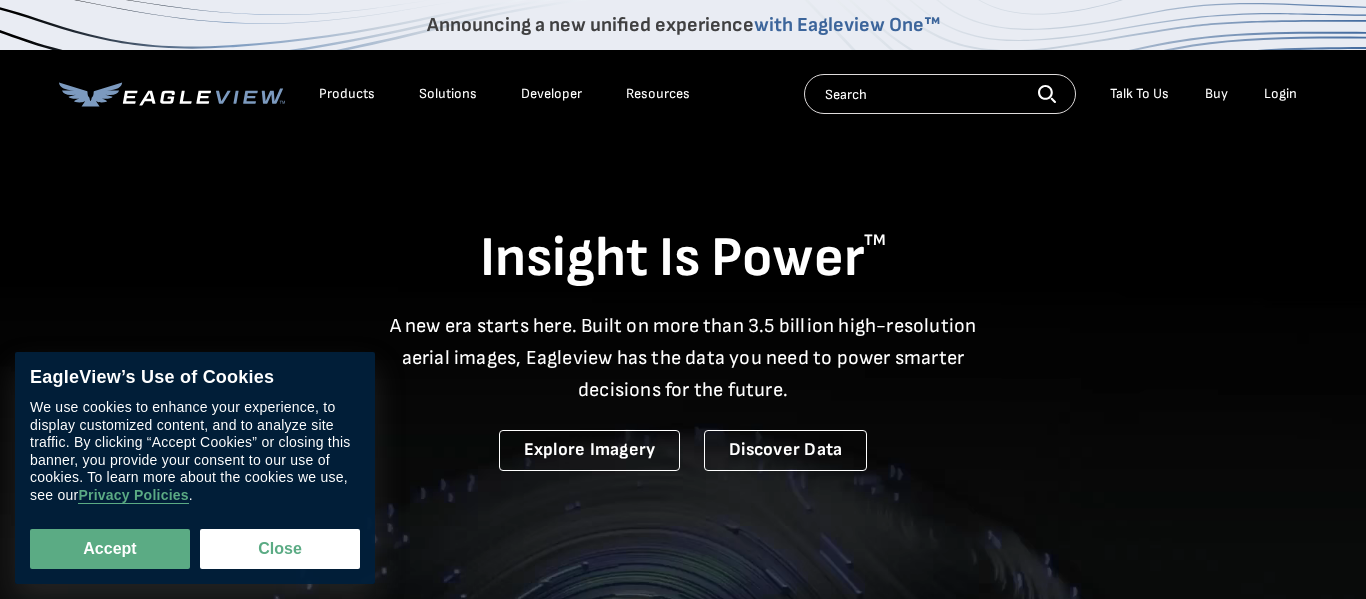 scroll, scrollTop: 0, scrollLeft: 0, axis: both 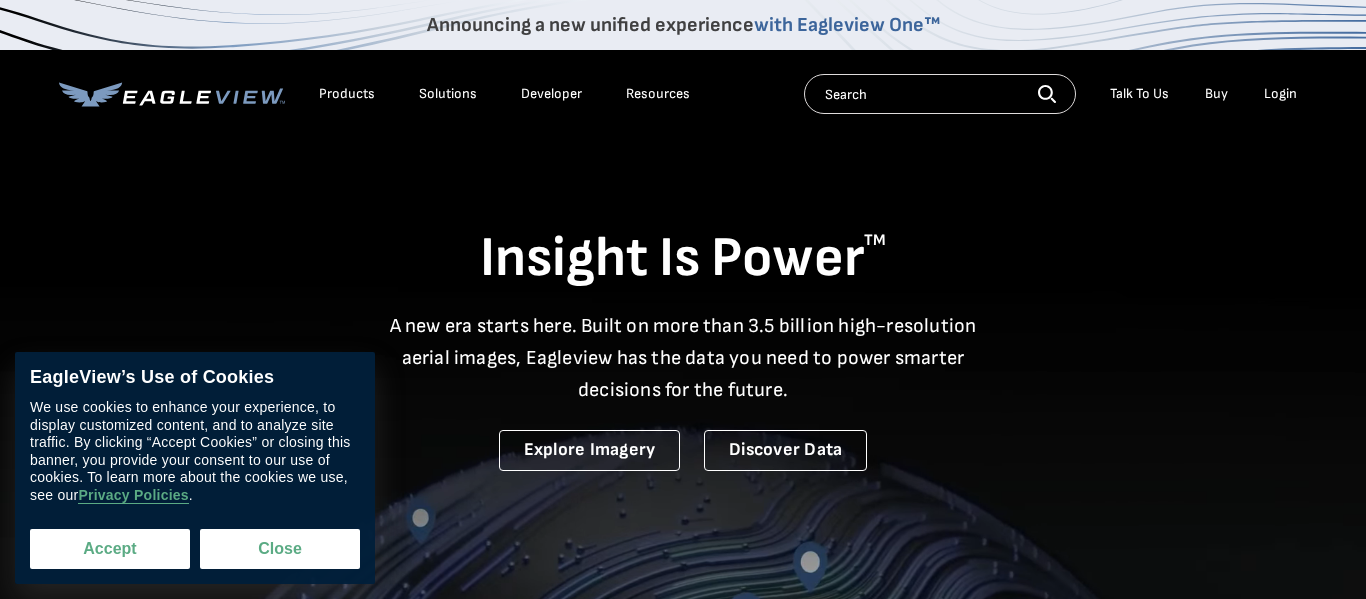 click on "Accept" at bounding box center [110, 549] 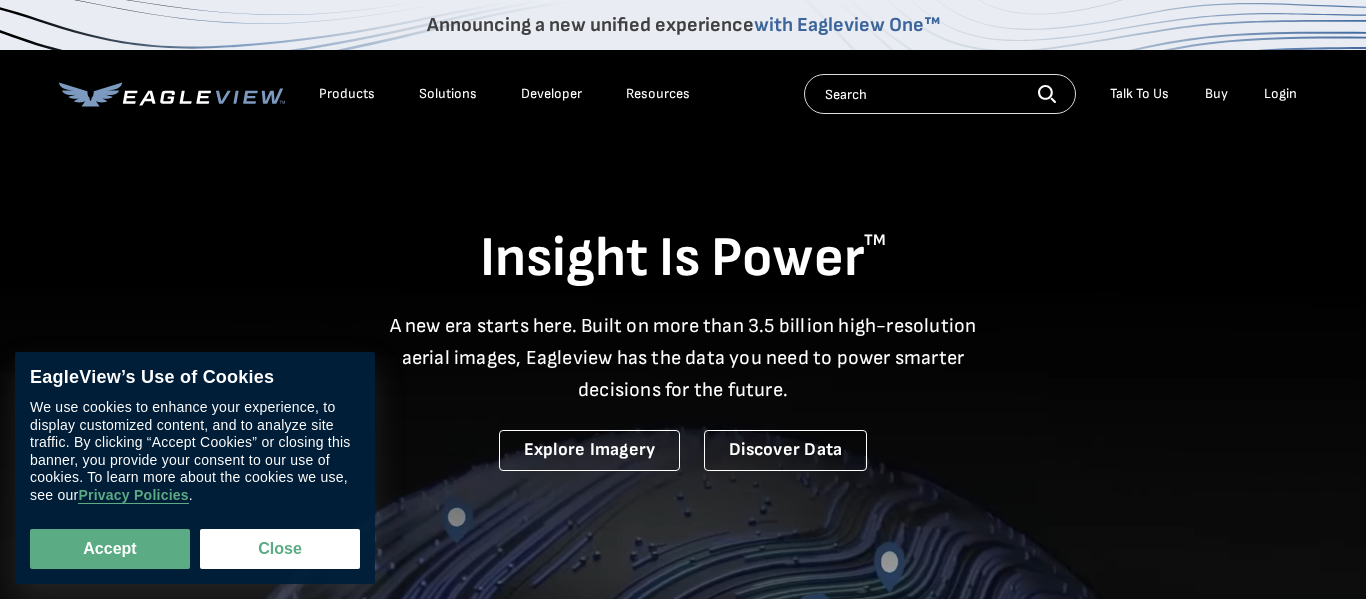 checkbox on "true" 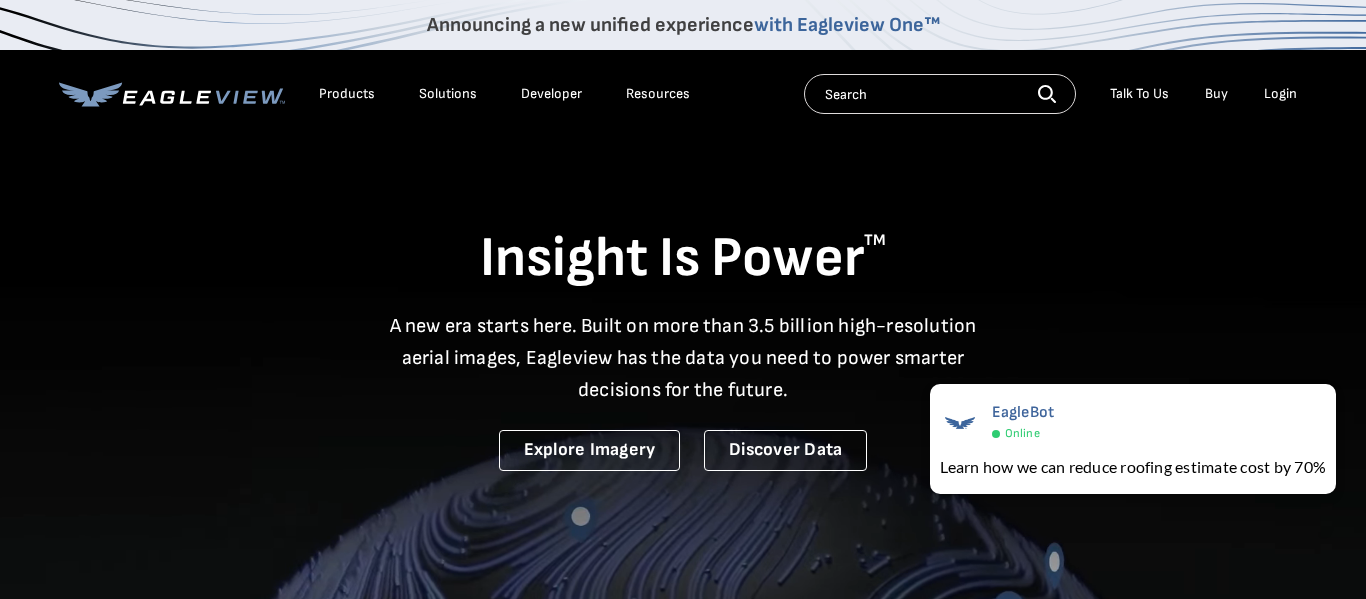 click on "Login" at bounding box center [1280, 94] 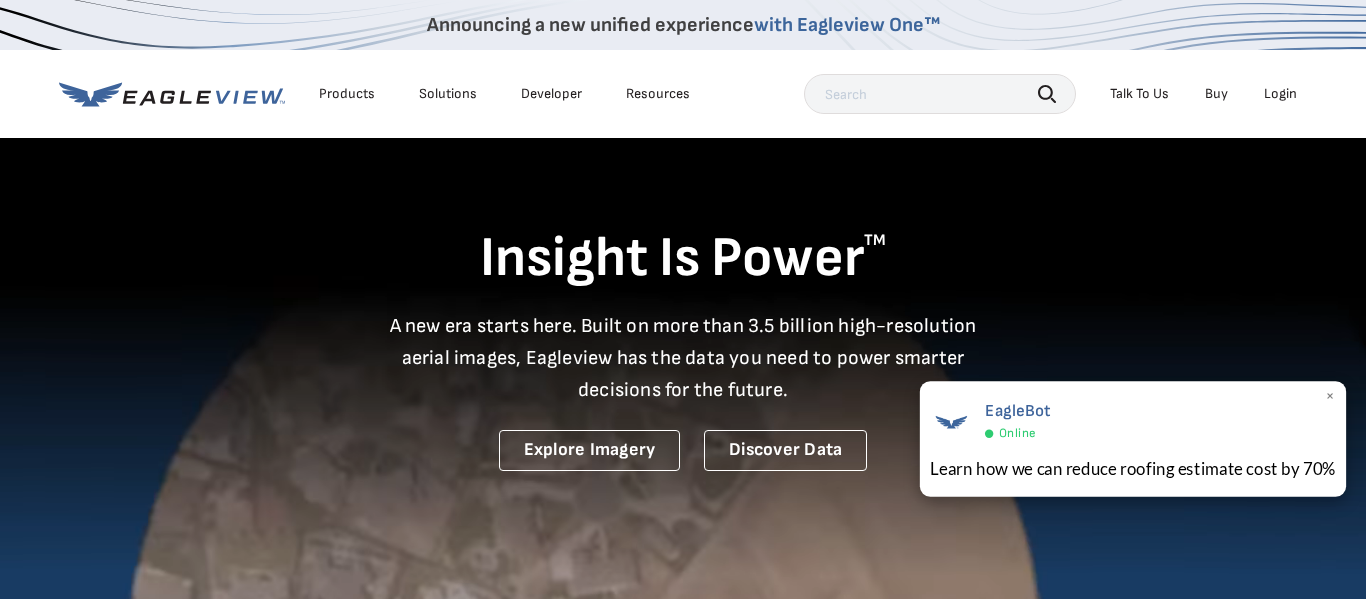 click on "×" at bounding box center [1330, 397] 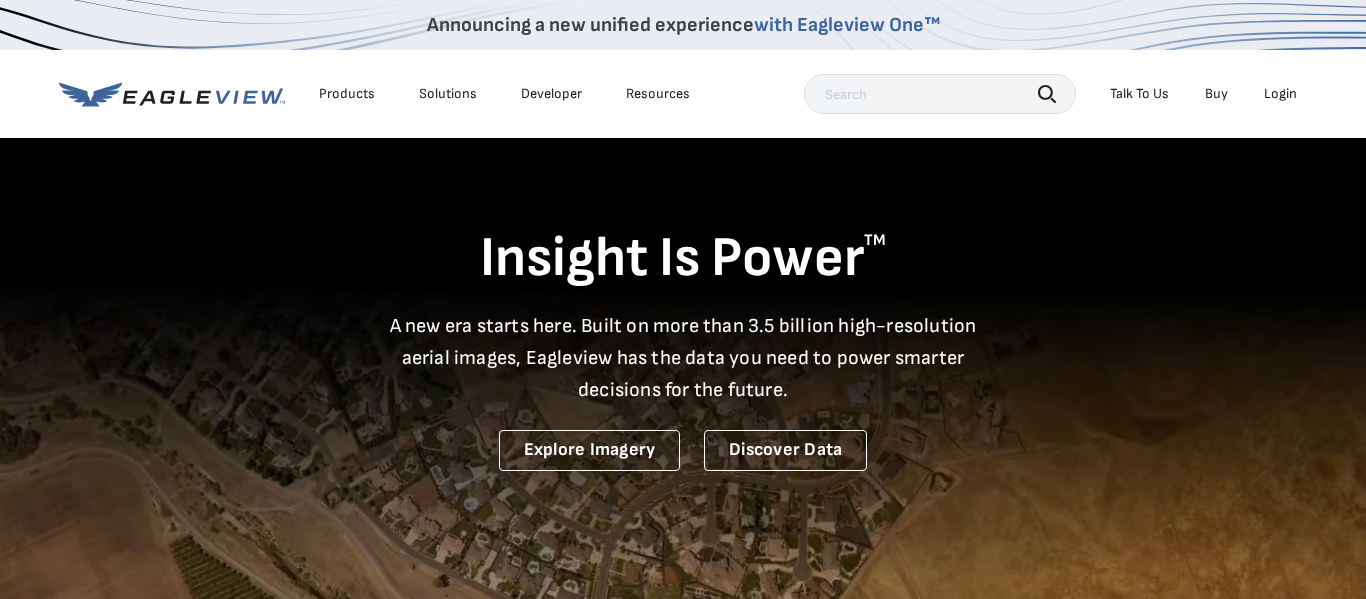 click on "Login" at bounding box center [1280, 94] 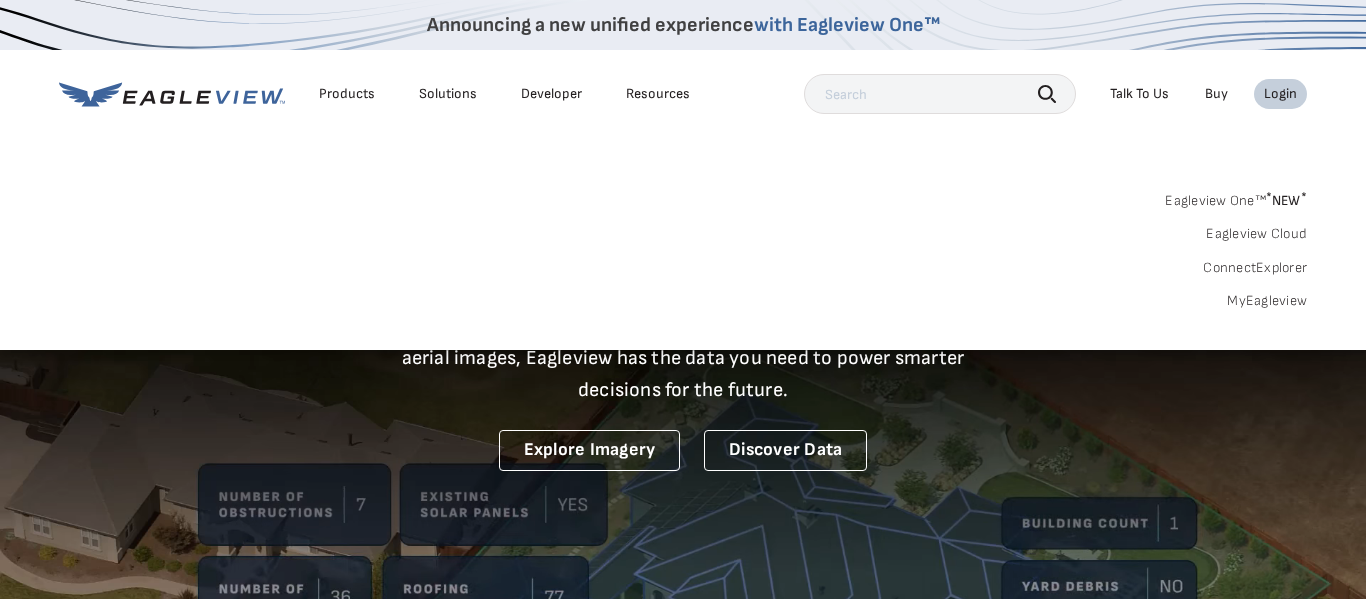 click on "MyEagleview" at bounding box center (1267, 301) 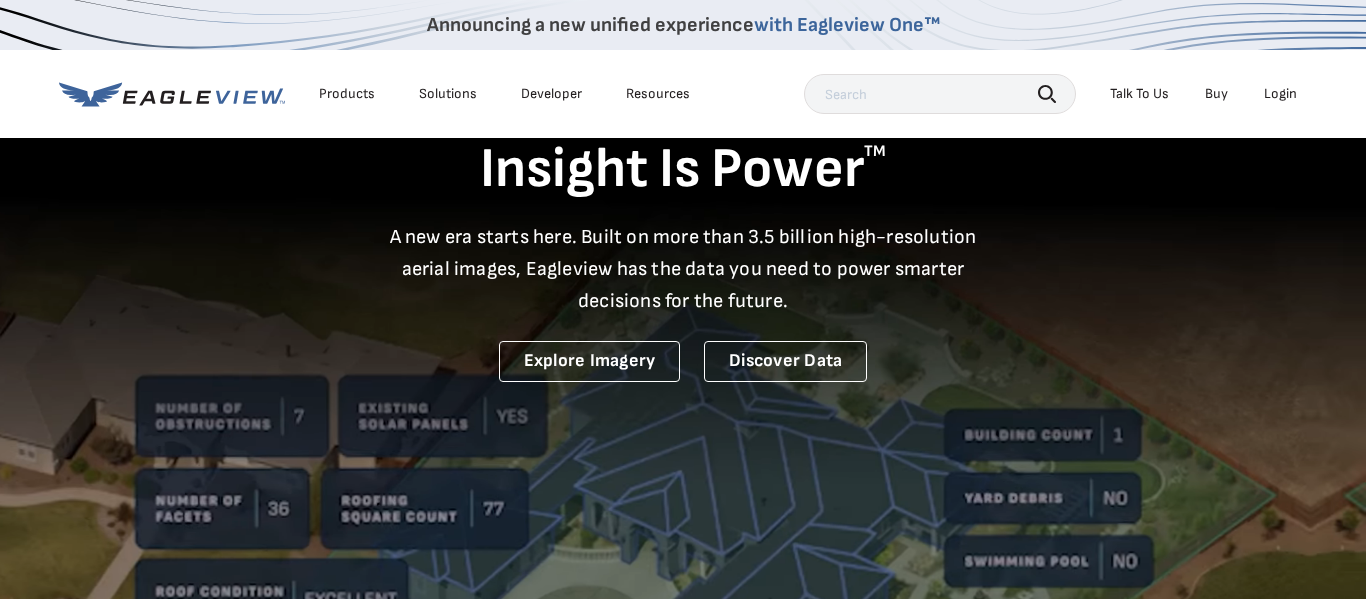 scroll, scrollTop: 0, scrollLeft: 0, axis: both 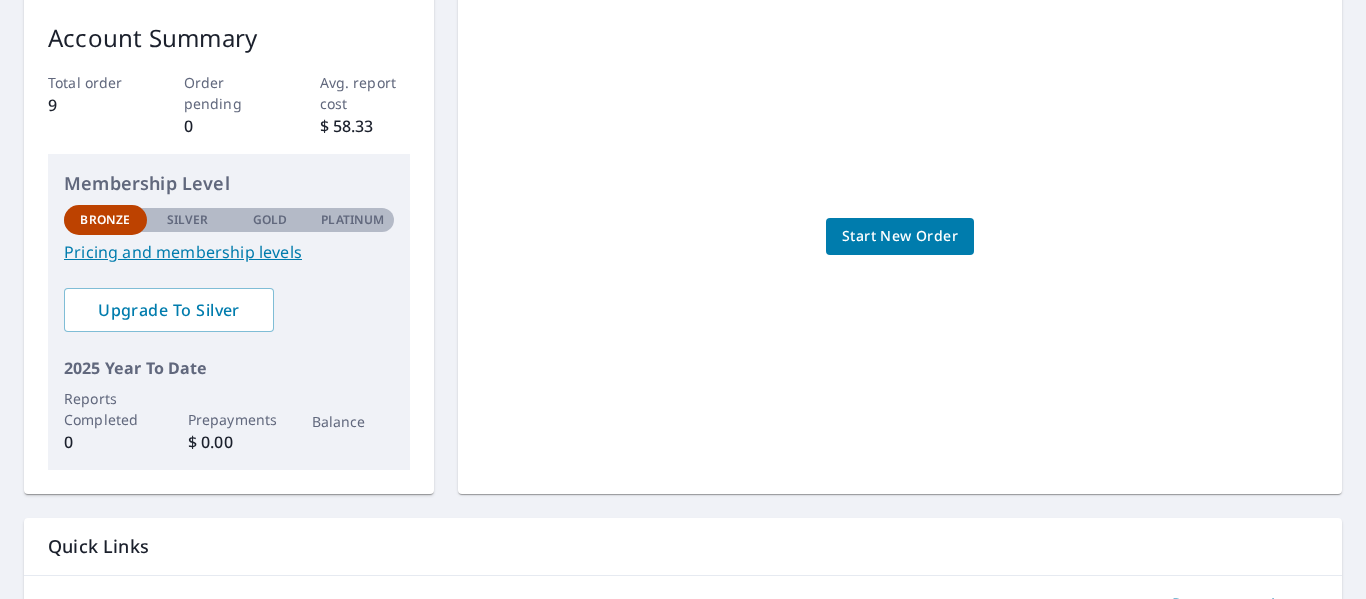 click on "Pricing and membership levels" at bounding box center (229, 252) 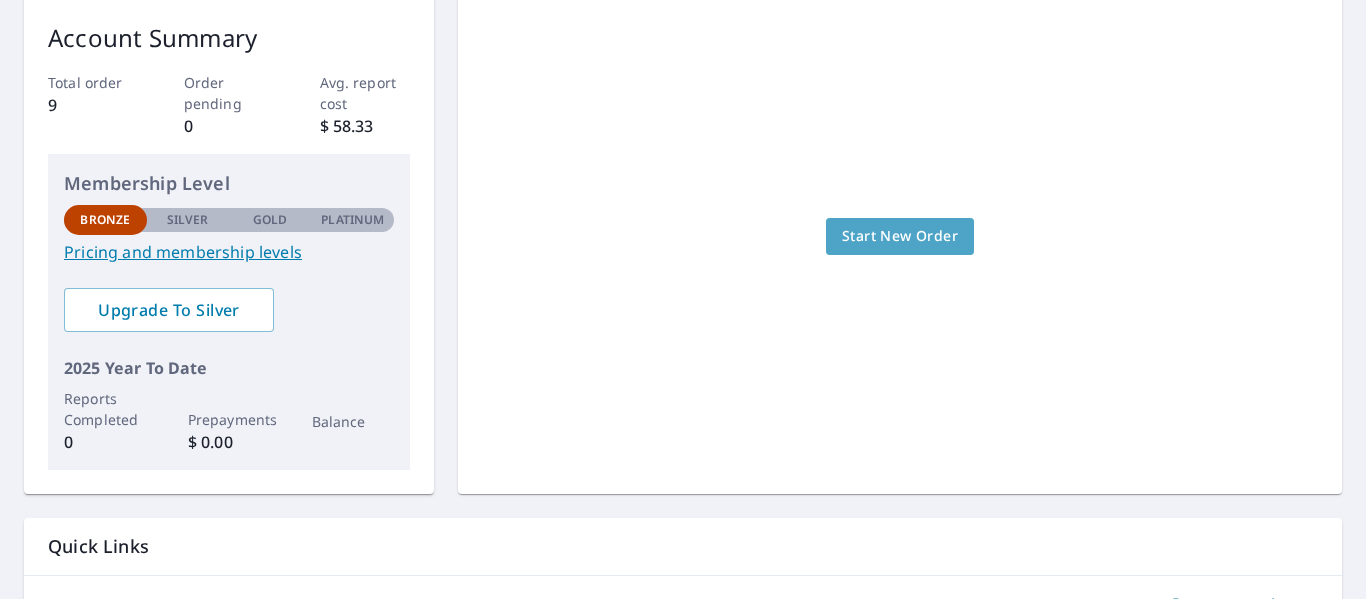 click on "Start New Order" at bounding box center [900, 236] 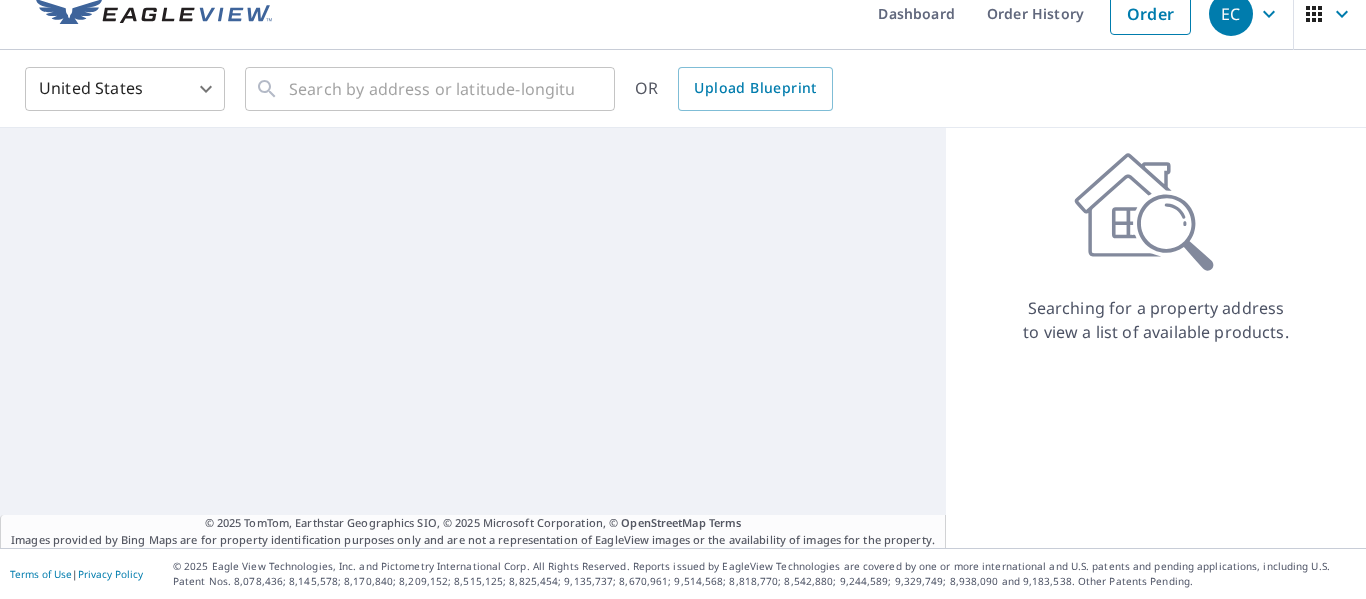 scroll, scrollTop: 23, scrollLeft: 0, axis: vertical 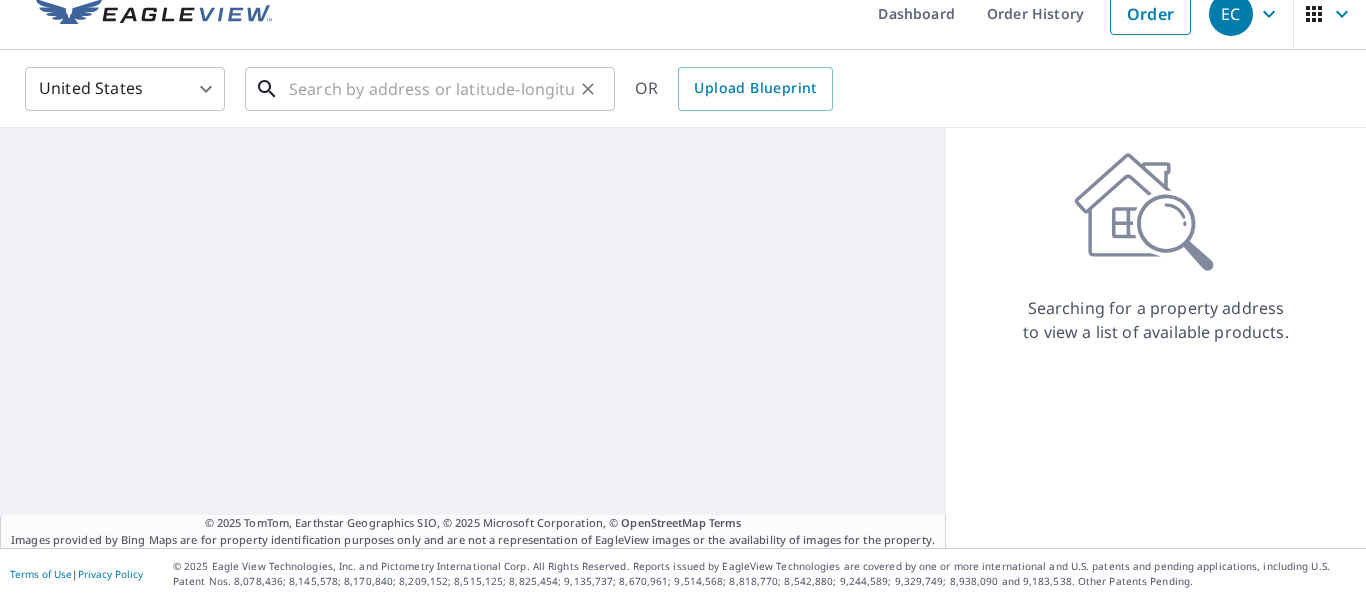 click at bounding box center [431, 89] 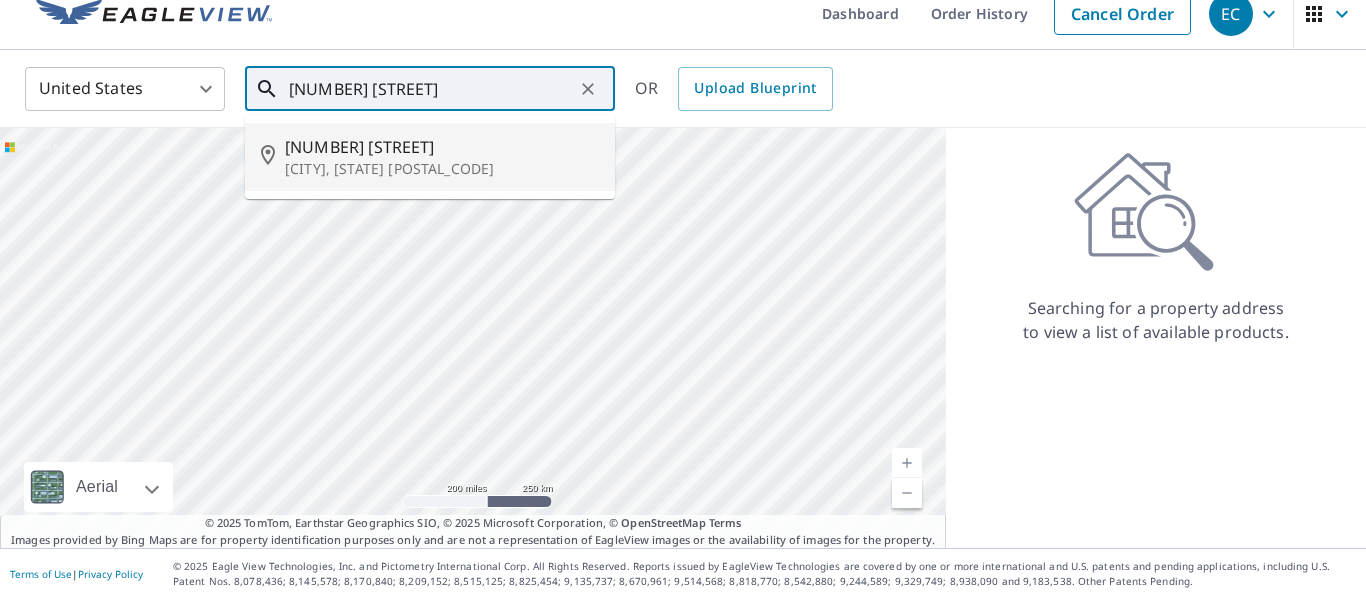 click on "[NUMBER] [STREET]" at bounding box center [442, 147] 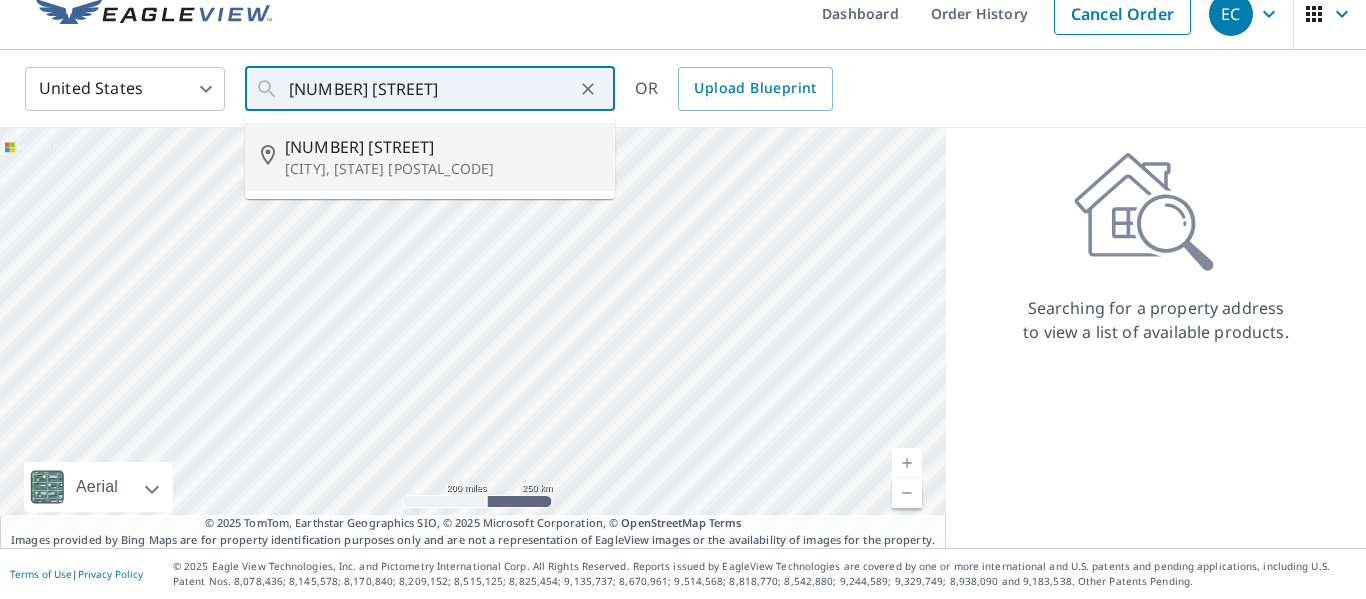 type on "[NUMBER] [STREET] [CITY], [STATE] [POSTAL_CODE]" 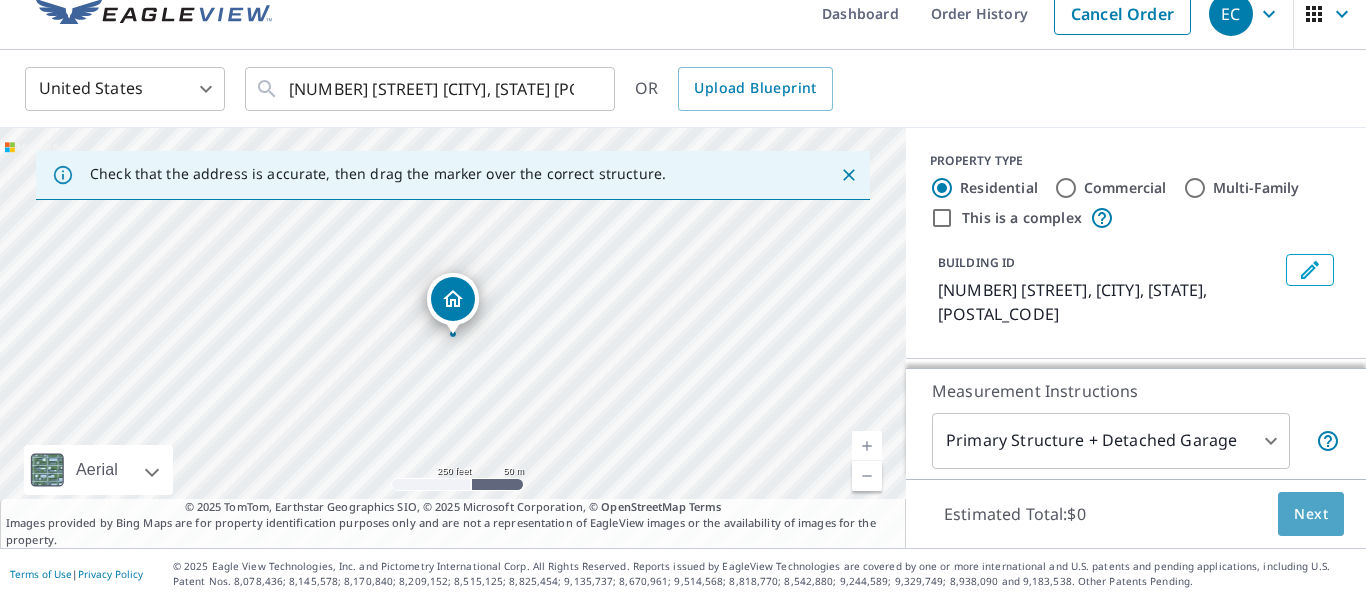 click on "Next" at bounding box center [1311, 514] 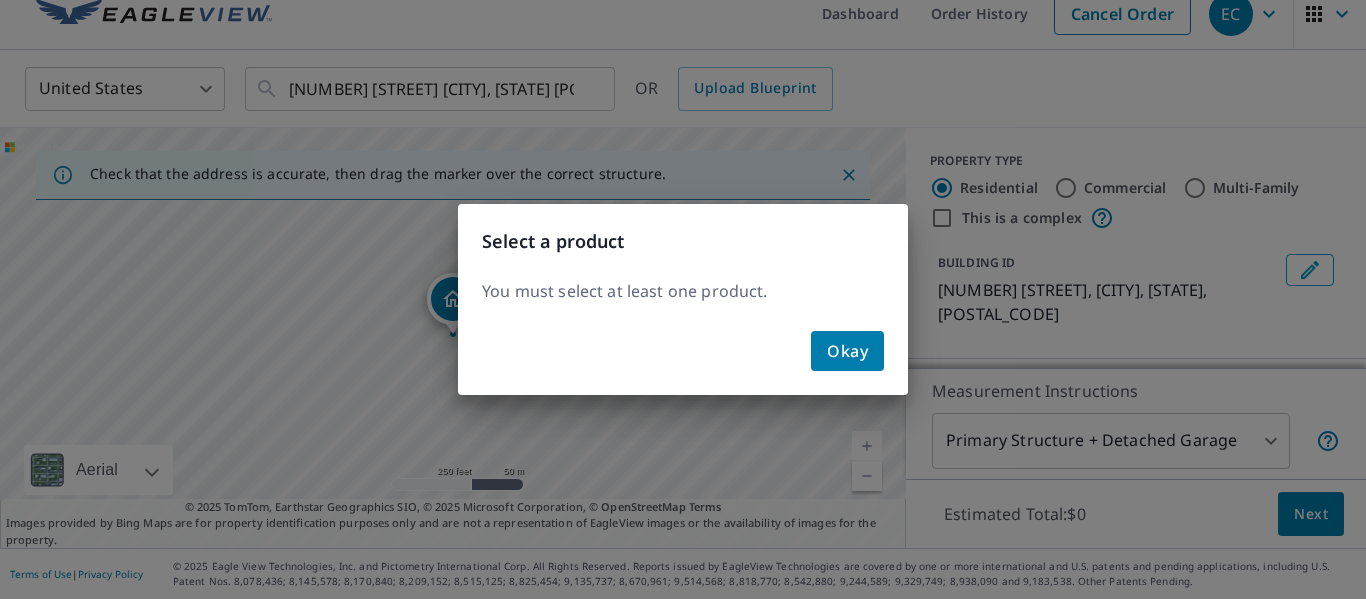 click on "Okay" at bounding box center (847, 351) 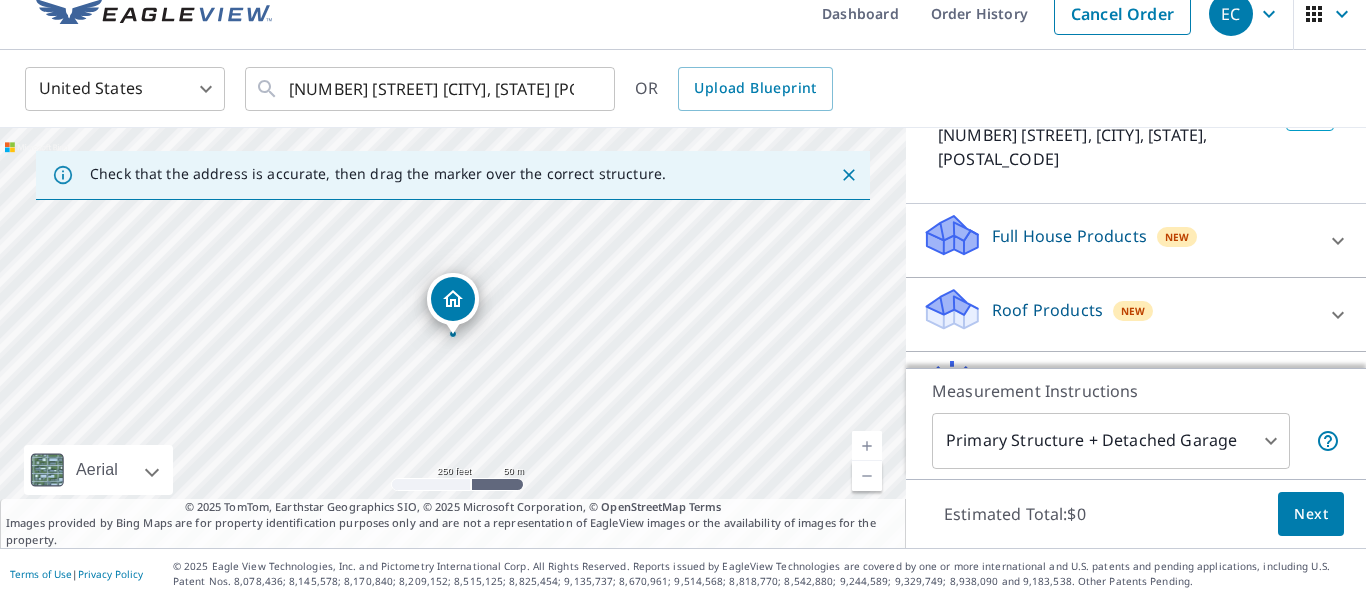 scroll, scrollTop: 151, scrollLeft: 0, axis: vertical 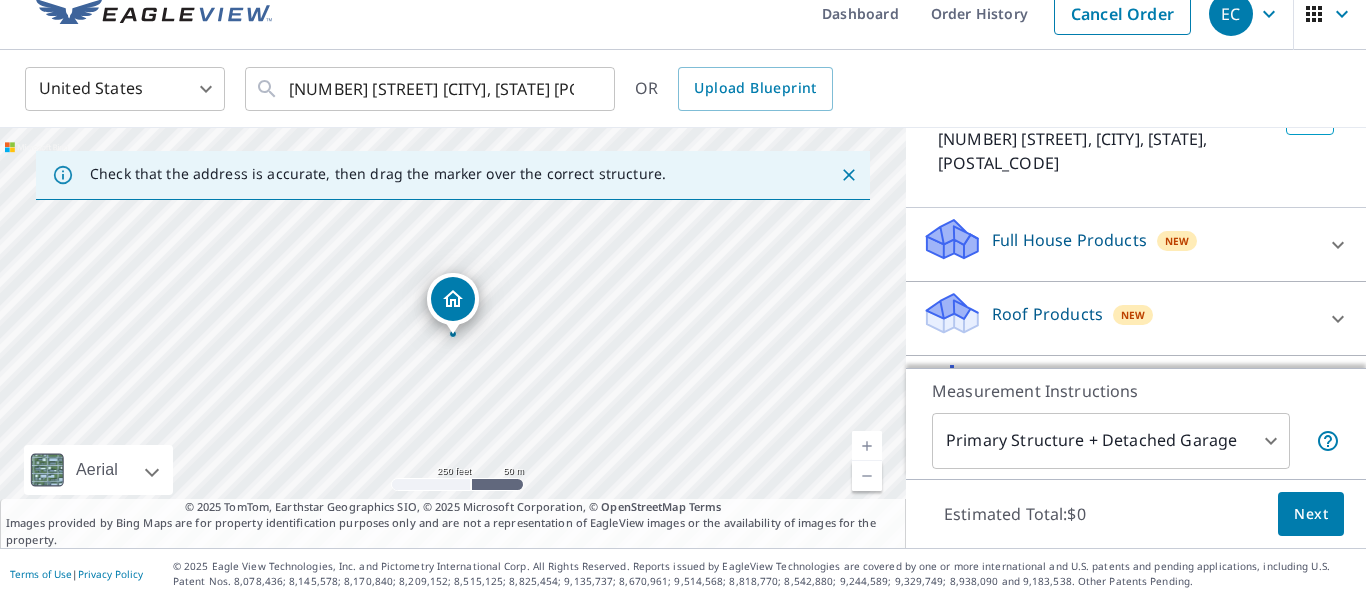 click on "Full House Products New" at bounding box center [1118, 244] 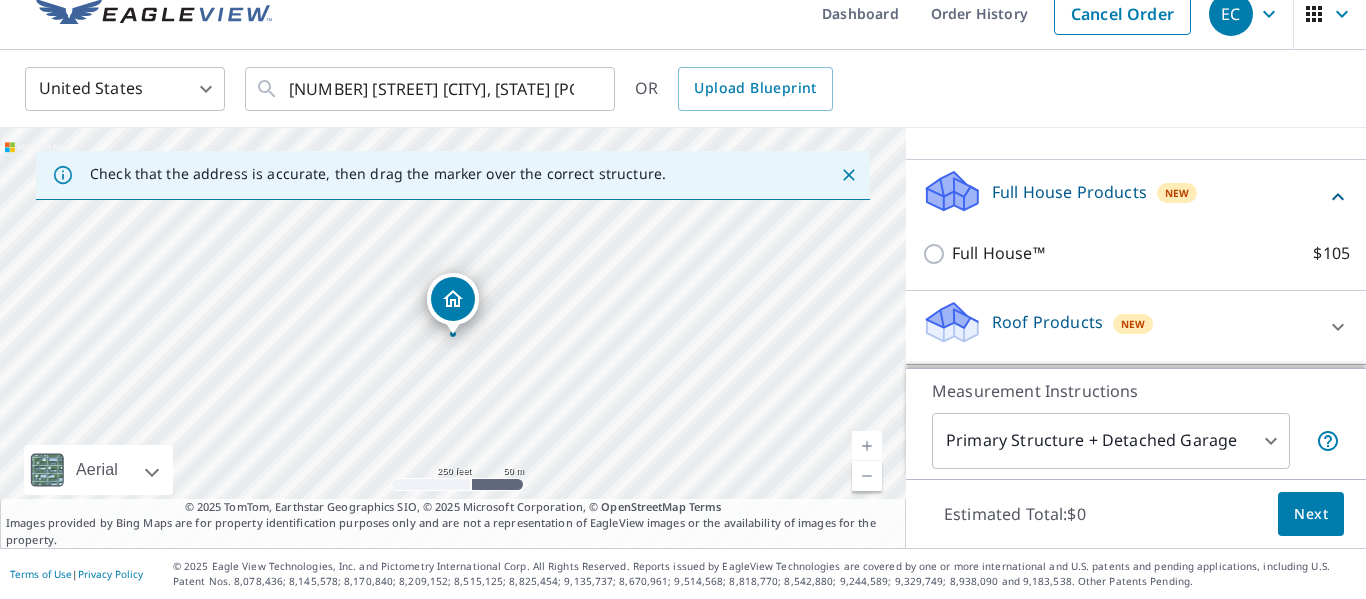 scroll, scrollTop: 293, scrollLeft: 0, axis: vertical 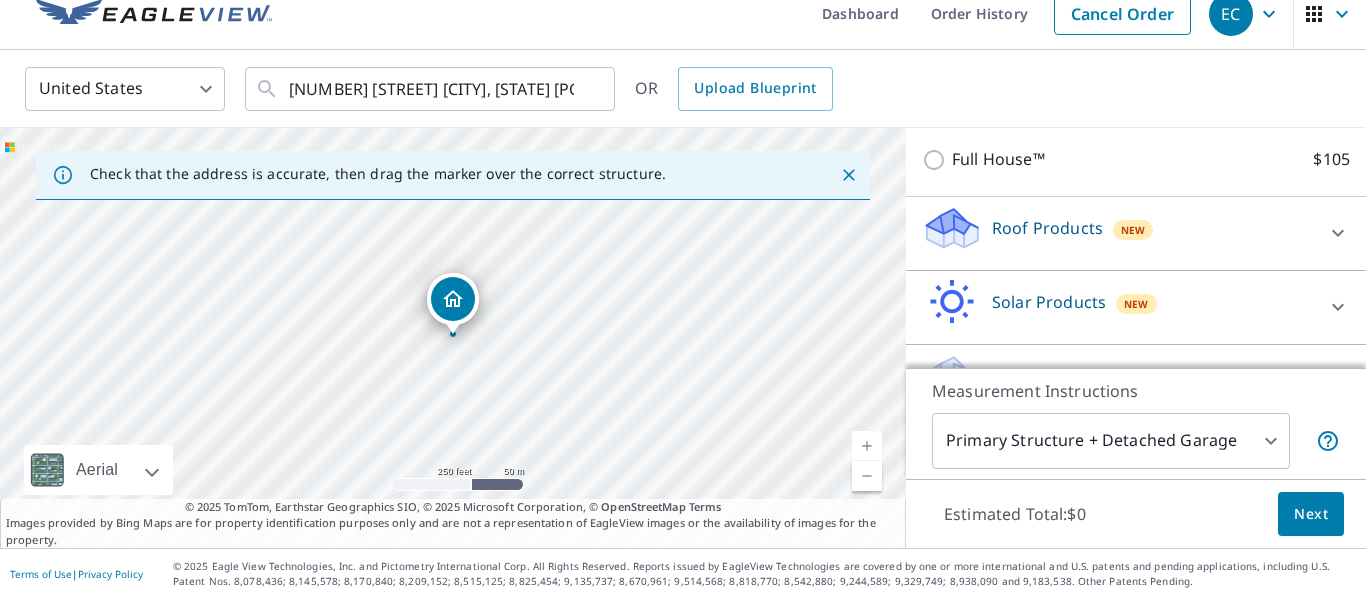 click on "Roof Products New" at bounding box center [1118, 233] 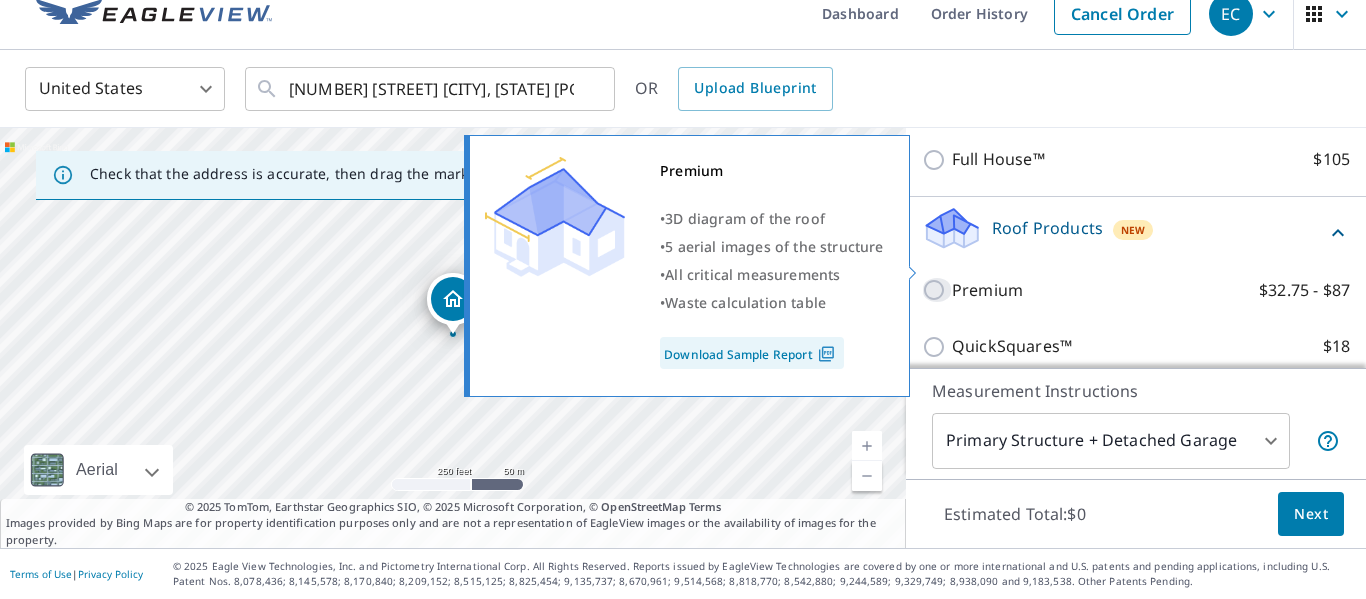 click on "Premium $32.75 - $87" at bounding box center [937, 290] 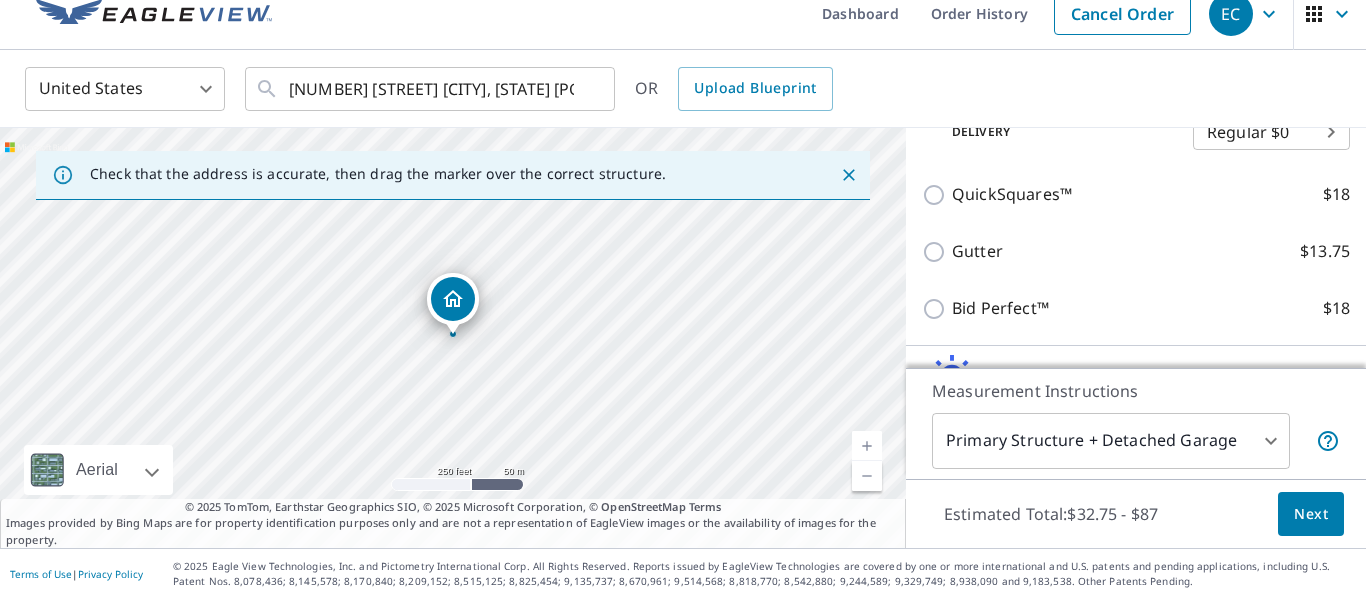 scroll, scrollTop: 512, scrollLeft: 0, axis: vertical 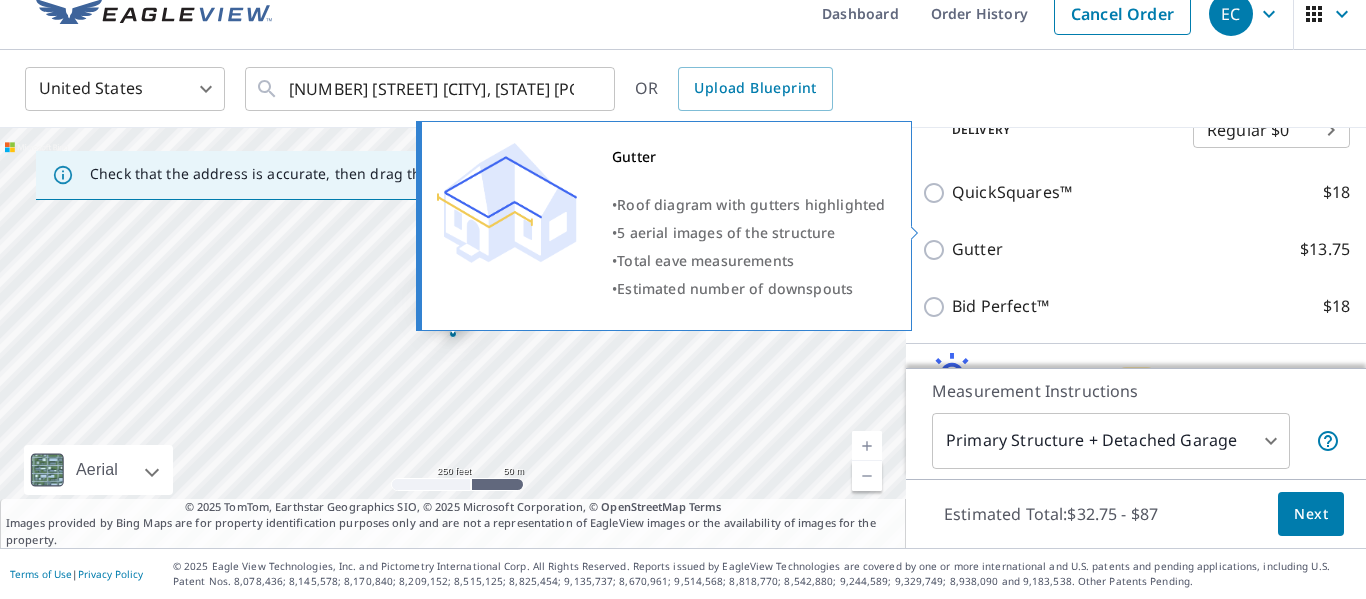 click on "Gutter $13.75" at bounding box center [937, 250] 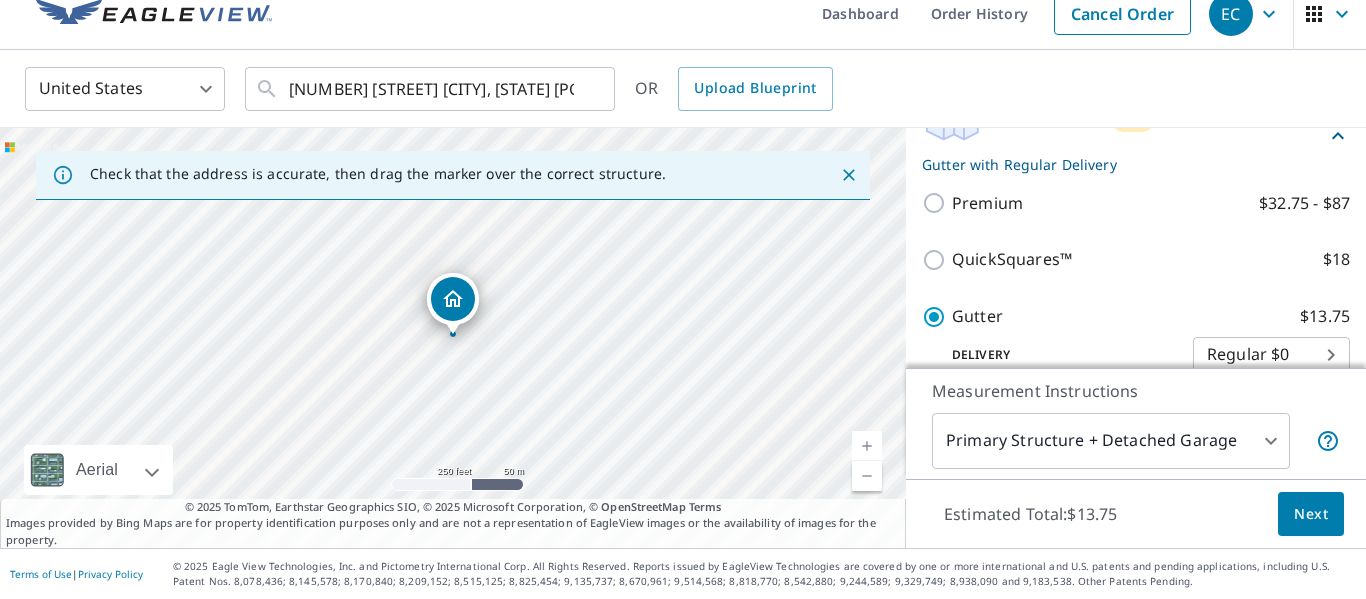 scroll, scrollTop: 411, scrollLeft: 0, axis: vertical 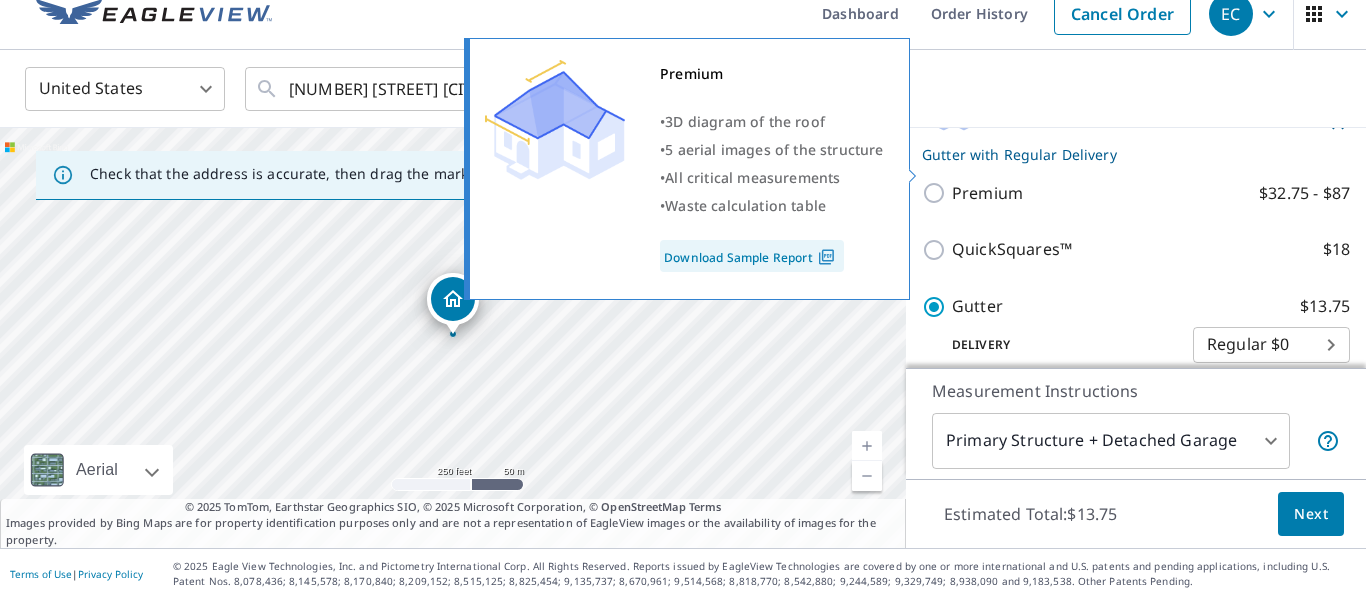 click on "Premium $32.75 - $87" at bounding box center [937, 193] 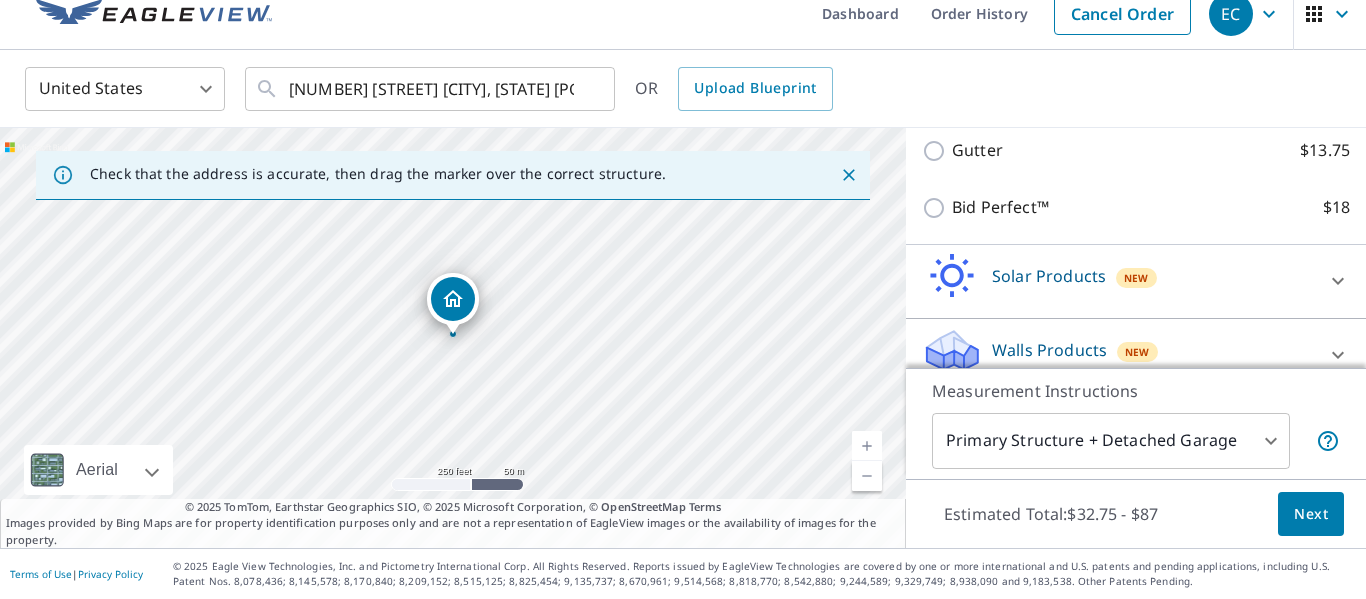 scroll, scrollTop: 612, scrollLeft: 0, axis: vertical 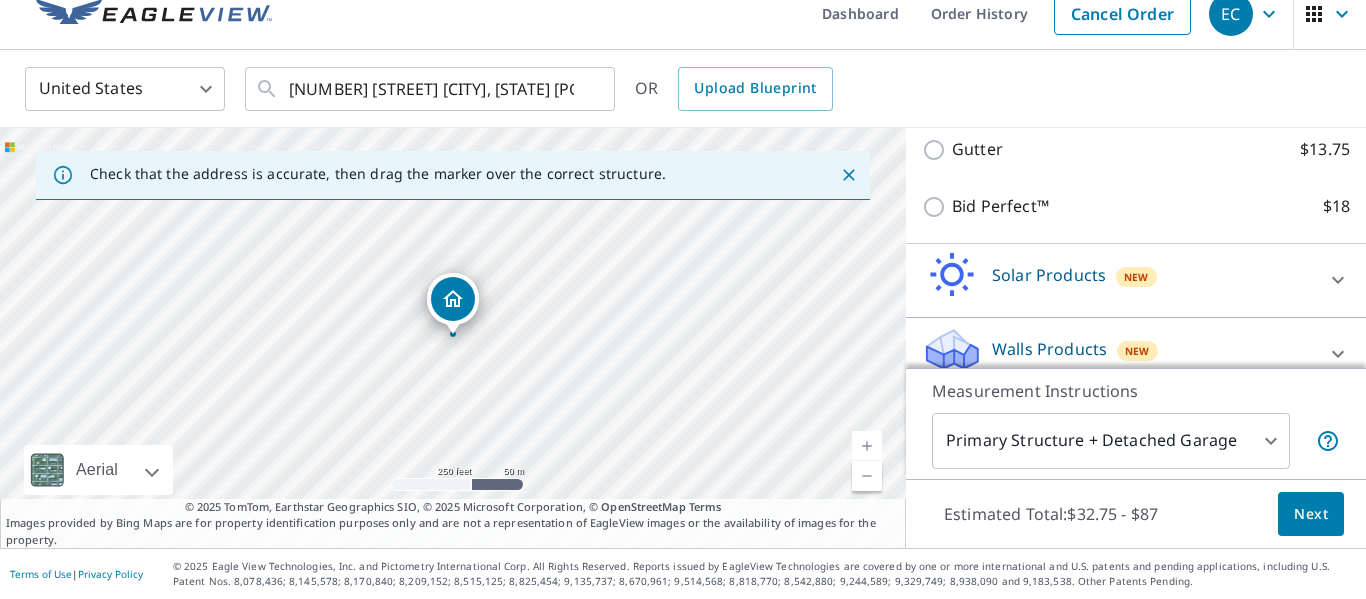 click on "Next" at bounding box center [1311, 514] 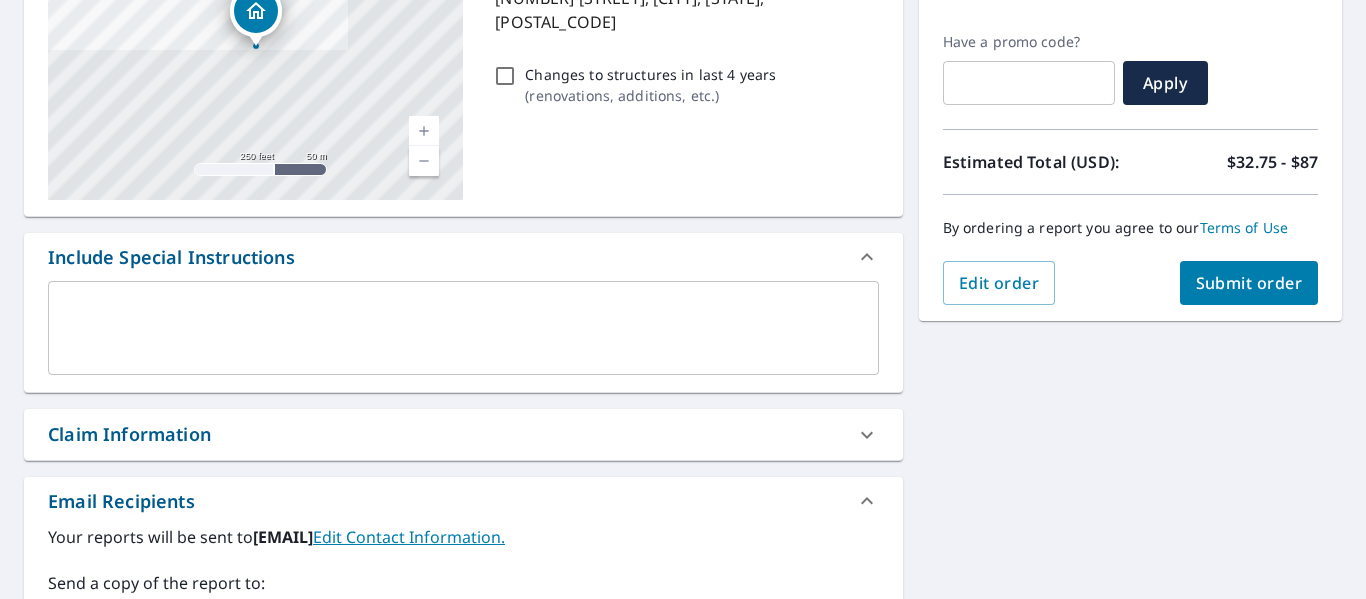 scroll, scrollTop: 333, scrollLeft: 0, axis: vertical 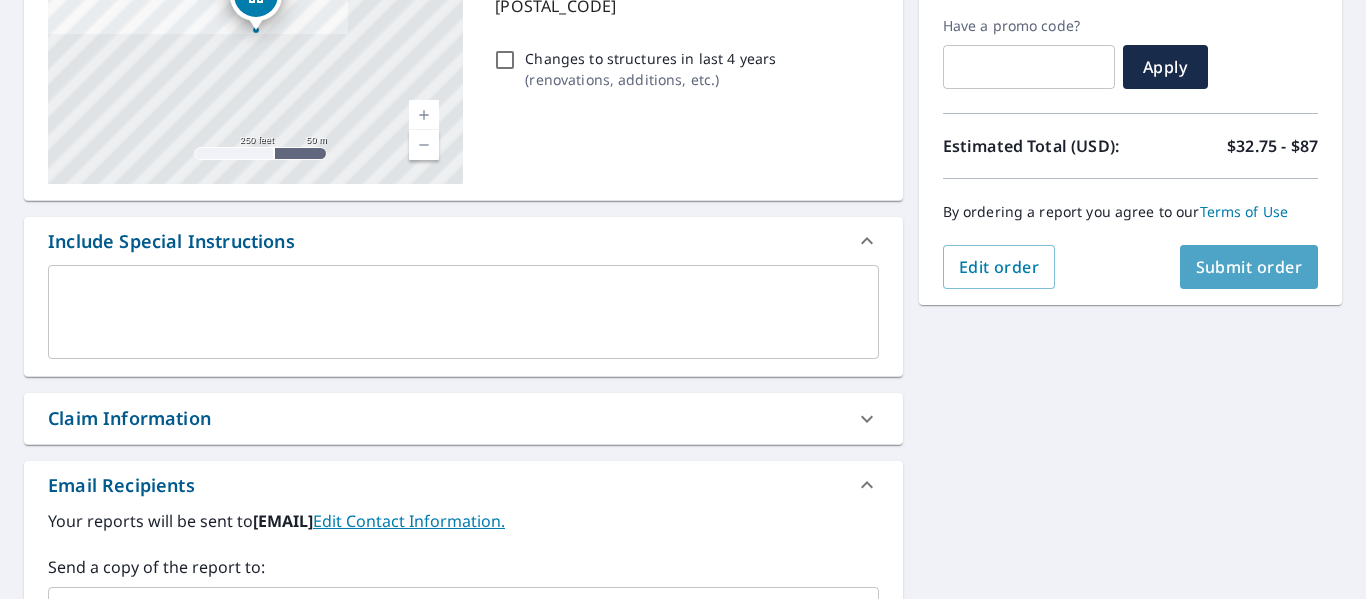 click on "Submit order" at bounding box center (1249, 267) 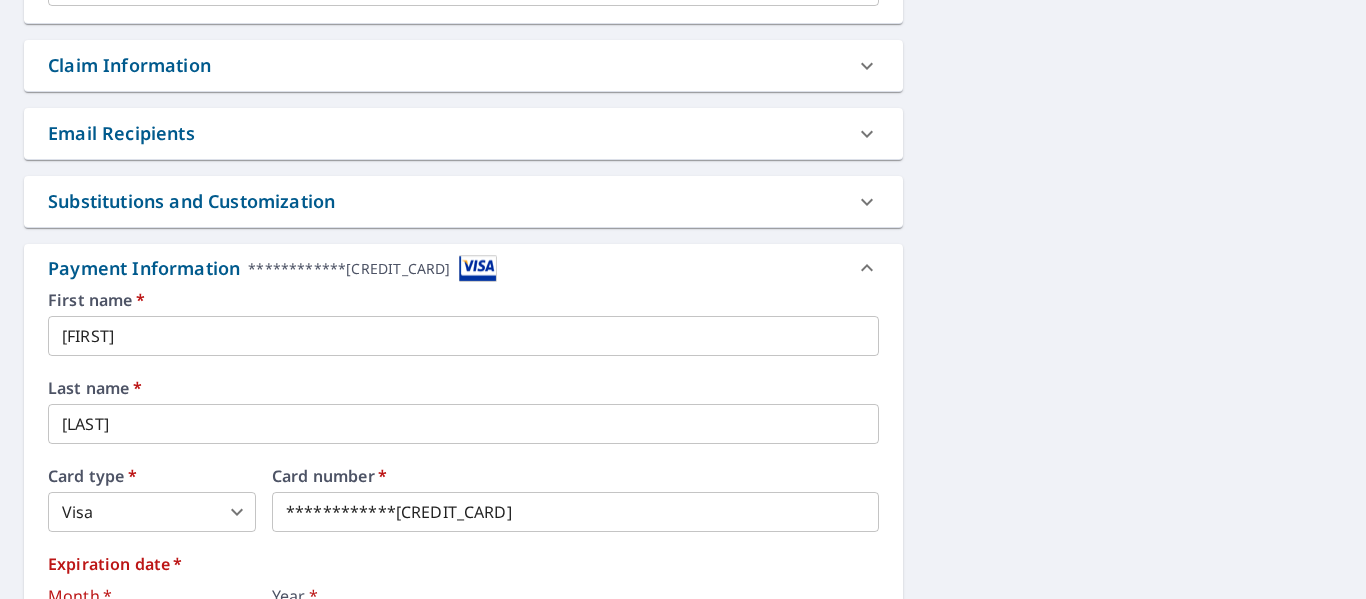 scroll, scrollTop: 1013, scrollLeft: 0, axis: vertical 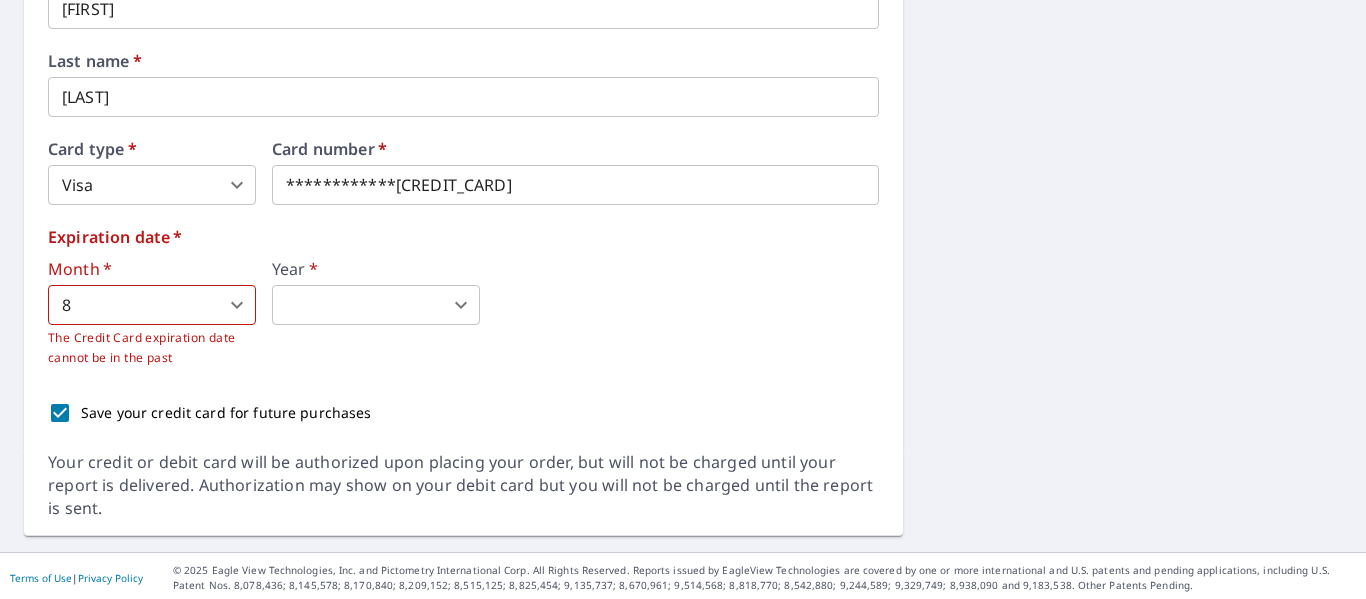 click on "EC EC
Dashboard Order History Cancel Order EC Dashboard / Finalize Order Finalize Order [NUMBER] [STREET] [CITY], [STATE], [POSTAL_CODE] Aerial Road A standard road map Aerial A detailed look from above Labels Labels 250 feet 50 m © 2025 TomTom, © Vexcel Imaging, © 2025 Microsoft Corporation,  © OpenStreetMap Terms PROPERTY TYPE Residential BUILDING ID [NUMBER] [STREET], [CITY], [STATE], [POSTAL_CODE] Changes to structures in last 4 years ( renovations, additions, etc. ) Include Special Instructions x ​ Claim Information Claim number ​ Claim information ​ PO number ​ Date of loss ​ Cat ID ​ Email Recipients Your reports will be sent to  [EMAIL].  Edit Contact Information. Send a copy of the report to: ​ Substitutions and Customization Roof measurement report substitutions If a Premium Report is unavailable send me an Extended Coverage 3D Report: Yes No Ask If an Extended Coverage 3D Report is unavailable send me an Extended Coverage 2D Report: Yes No Ask Yes No Ask DXF RXF XML" at bounding box center [683, 299] 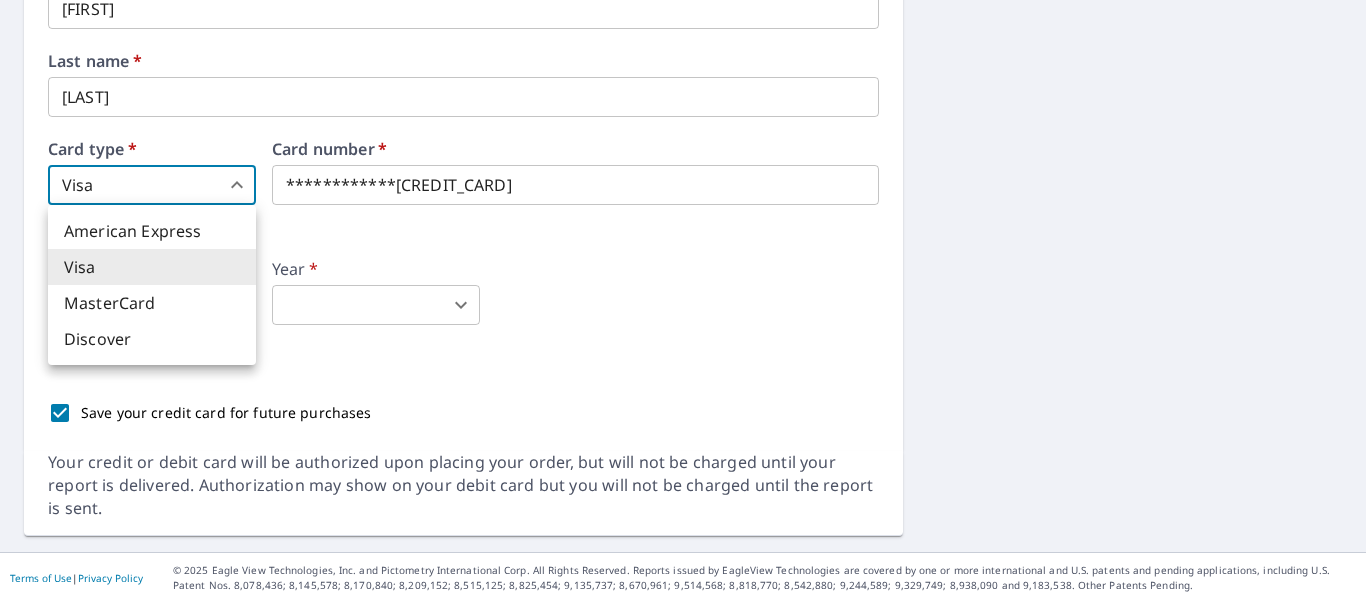 click on "Visa" at bounding box center [152, 267] 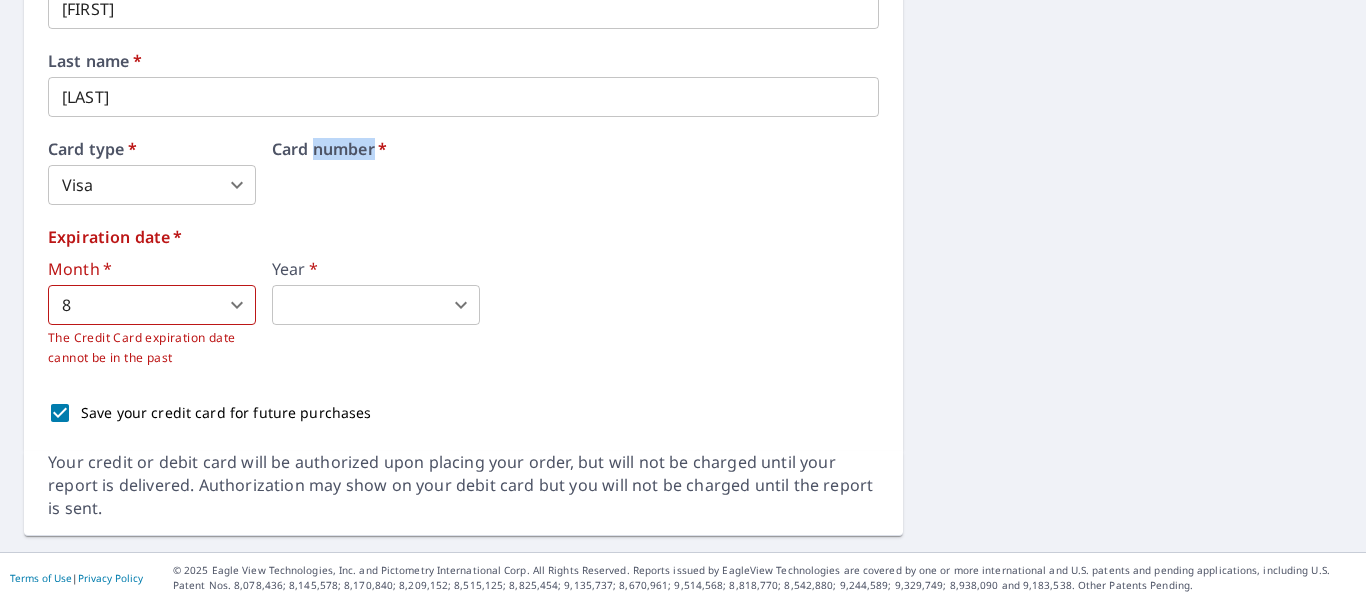 click on "Card number   *" at bounding box center (575, 173) 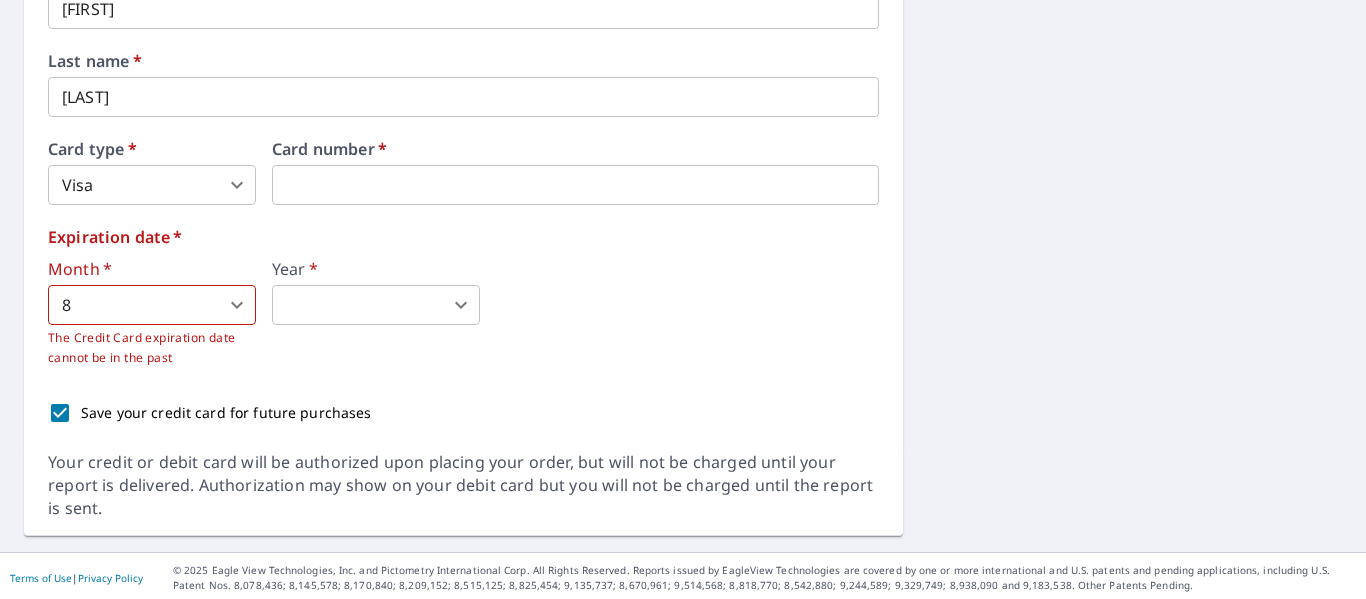 click on "EC EC
Dashboard Order History Cancel Order EC Dashboard / Finalize Order Finalize Order [NUMBER] [STREET] [CITY], [STATE], [POSTAL_CODE] Aerial Road A standard road map Aerial A detailed look from above Labels Labels 250 feet 50 m © 2025 TomTom, © Vexcel Imaging, © 2025 Microsoft Corporation,  © OpenStreetMap Terms PROPERTY TYPE Residential BUILDING ID [NUMBER] [STREET], [CITY], [STATE], [POSTAL_CODE] Changes to structures in last 4 years ( renovations, additions, etc. ) Include Special Instructions x ​ Claim Information Claim number ​ Claim information ​ PO number ​ Date of loss ​ Cat ID ​ Email Recipients Your reports will be sent to  [EMAIL].  Edit Contact Information. Send a copy of the report to: ​ Substitutions and Customization Roof measurement report substitutions If a Premium Report is unavailable send me an Extended Coverage 3D Report: Yes No Ask If an Extended Coverage 3D Report is unavailable send me an Extended Coverage 2D Report: Yes No Ask Yes No Ask DXF RXF XML" at bounding box center [683, 299] 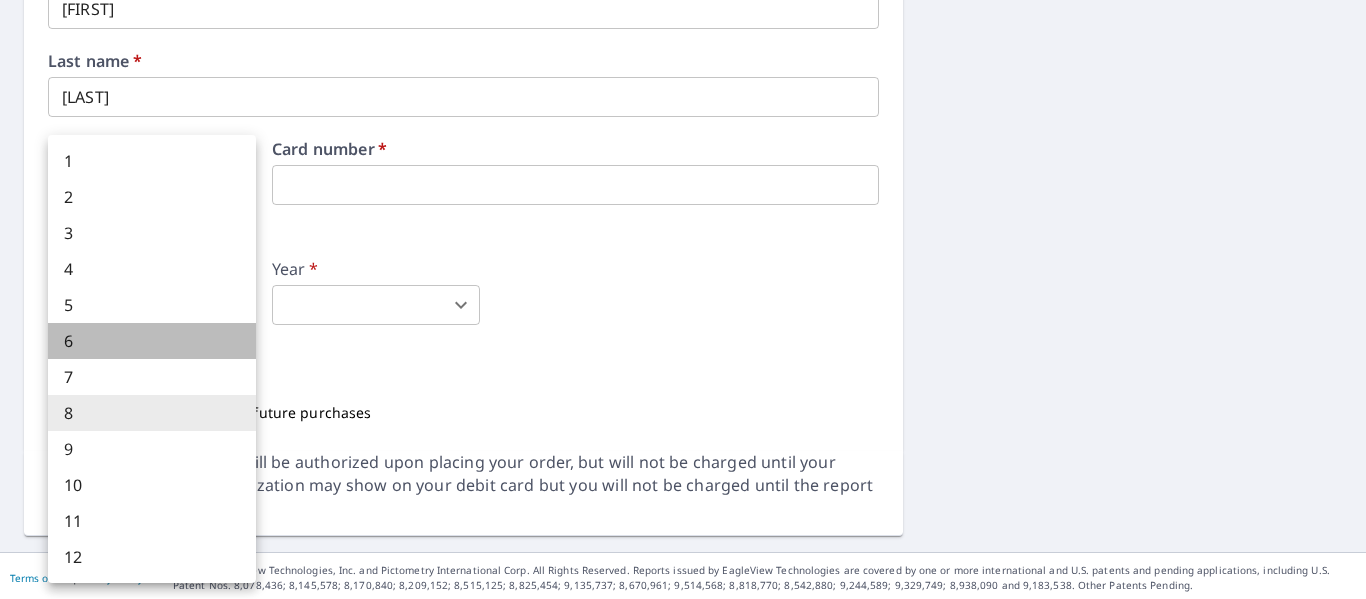 click on "6" at bounding box center (152, 341) 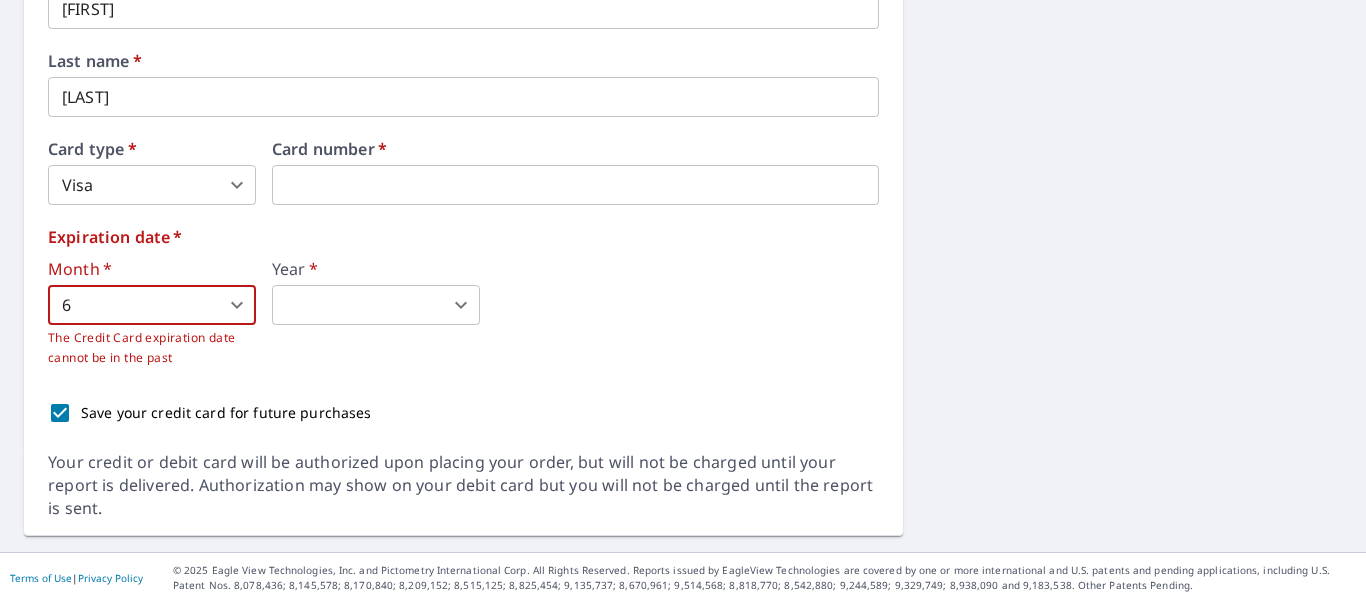 click on "EC EC
Dashboard Order History Cancel Order EC Dashboard / Finalize Order Finalize Order [NUMBER] [STREET] [CITY], [STATE], [POSTAL_CODE] Aerial Road A standard road map Aerial A detailed look from above Labels Labels 250 feet 50 m © 2025 TomTom, © Vexcel Imaging, © 2025 Microsoft Corporation,  © OpenStreetMap Terms PROPERTY TYPE Residential BUILDING ID [NUMBER] [STREET], [CITY], [STATE], [POSTAL_CODE] Changes to structures in last 4 years ( renovations, additions, etc. ) Include Special Instructions x ​ Claim Information Claim number ​ Claim information ​ PO number ​ Date of loss ​ Cat ID ​ Email Recipients Your reports will be sent to  [EMAIL].  Edit Contact Information. Send a copy of the report to: ​ Substitutions and Customization Roof measurement report substitutions If a Premium Report is unavailable send me an Extended Coverage 3D Report: Yes No Ask If an Extended Coverage 3D Report is unavailable send me an Extended Coverage 2D Report: Yes No Ask Yes No Ask DXF RXF XML" at bounding box center [683, 299] 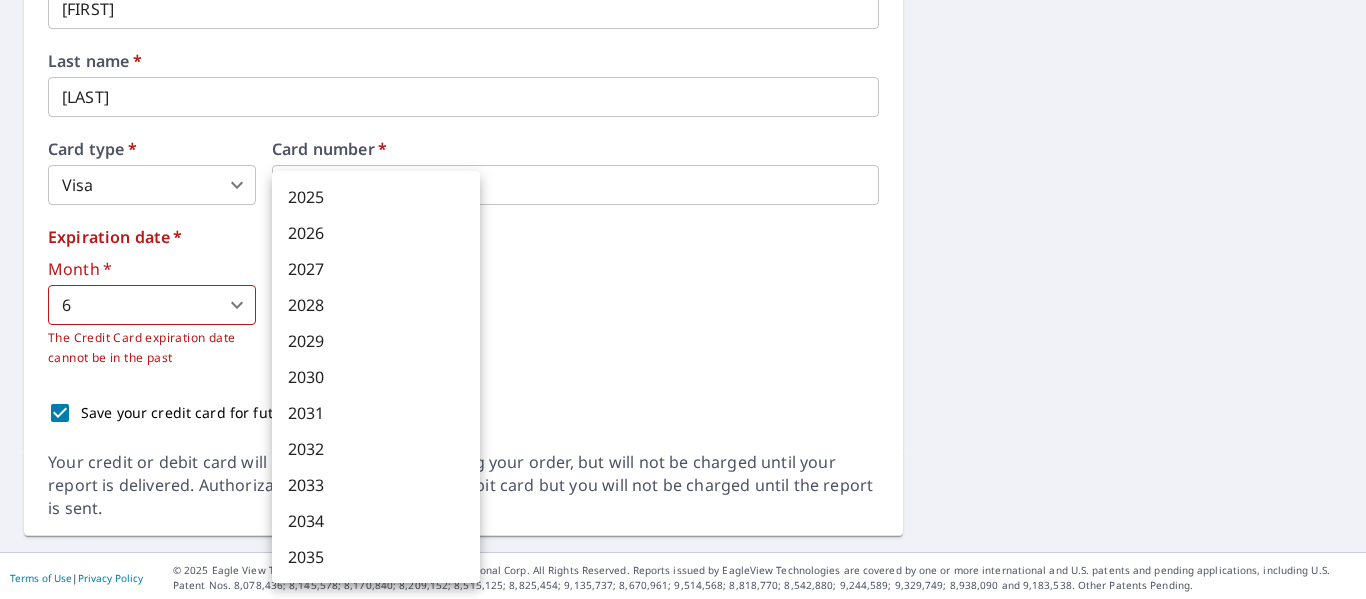 click on "2028" at bounding box center (376, 305) 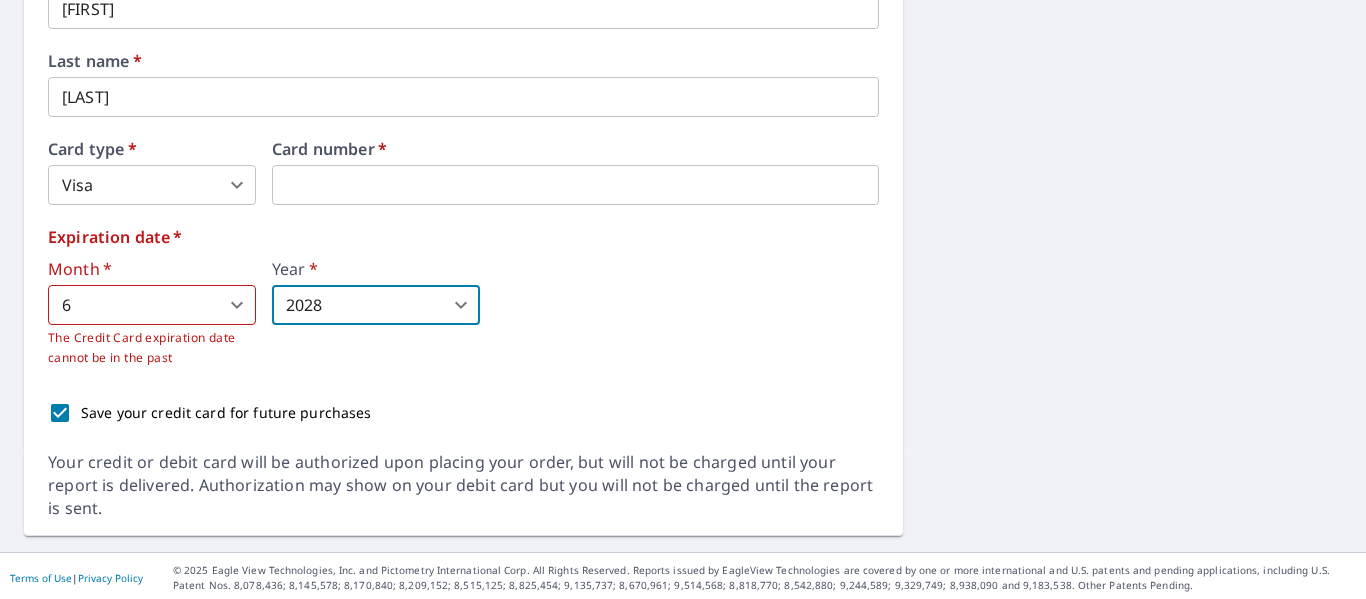 click on "Month   * 6 6 ​ The Credit Card expiration date cannot be in the past Year   * 2028 2028 ​" at bounding box center (463, 314) 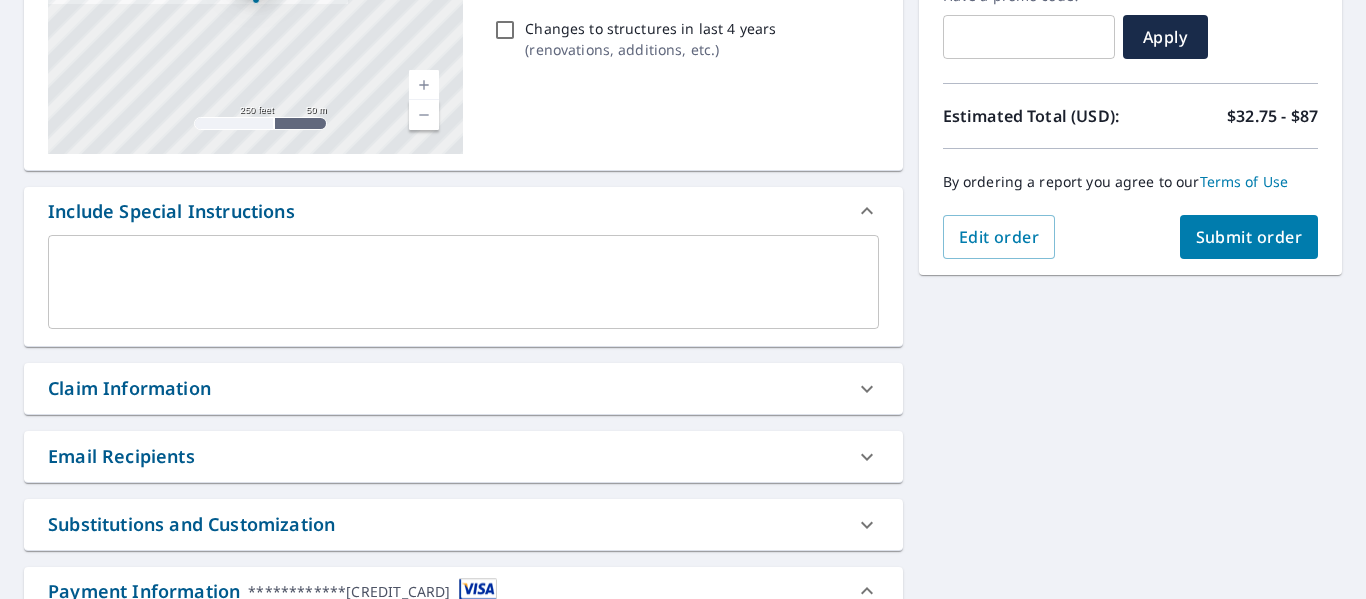 scroll, scrollTop: 262, scrollLeft: 0, axis: vertical 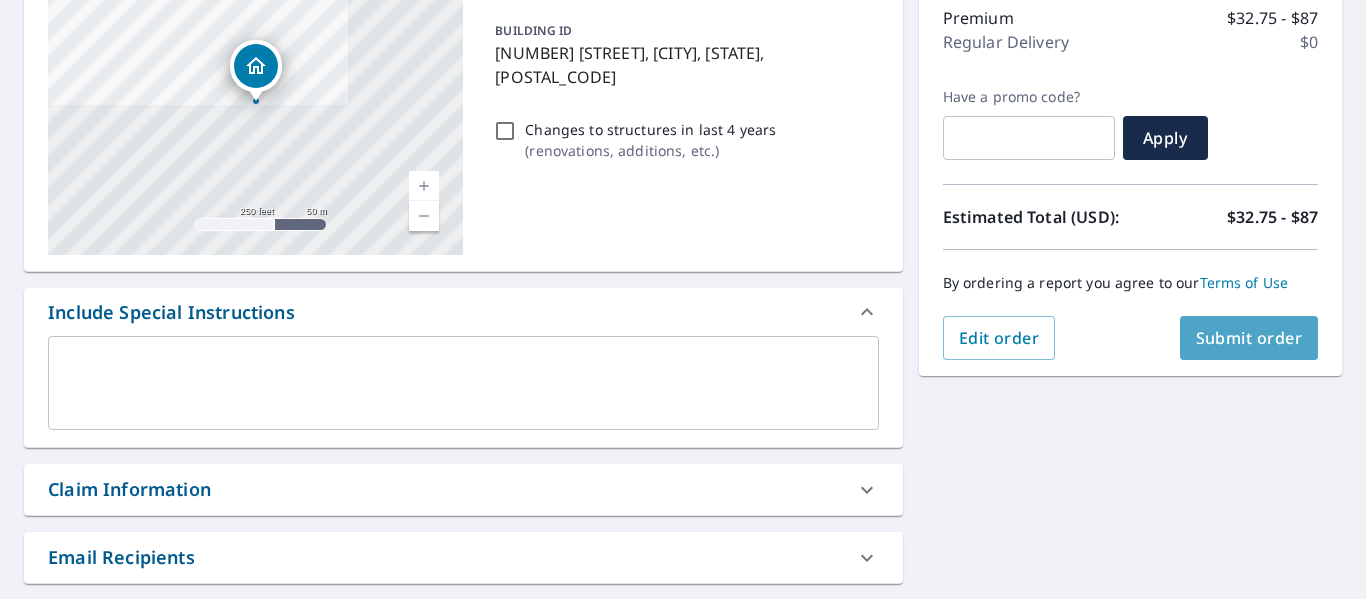 click on "Submit order" at bounding box center (1249, 338) 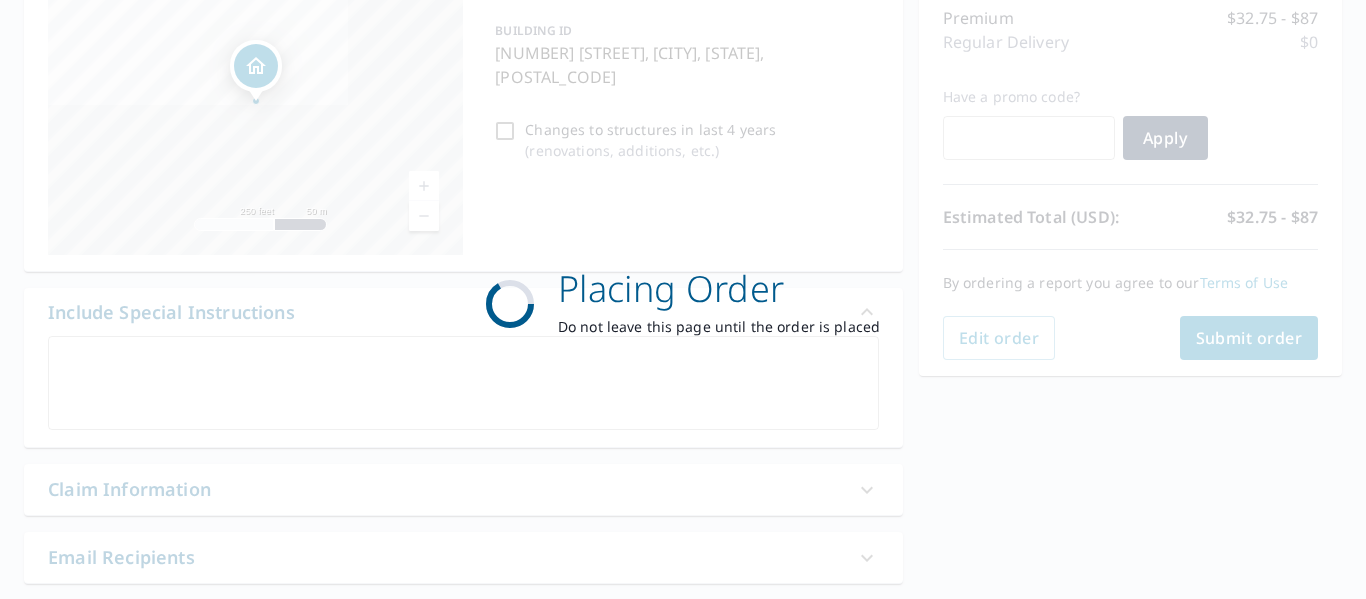 scroll, scrollTop: 0, scrollLeft: 0, axis: both 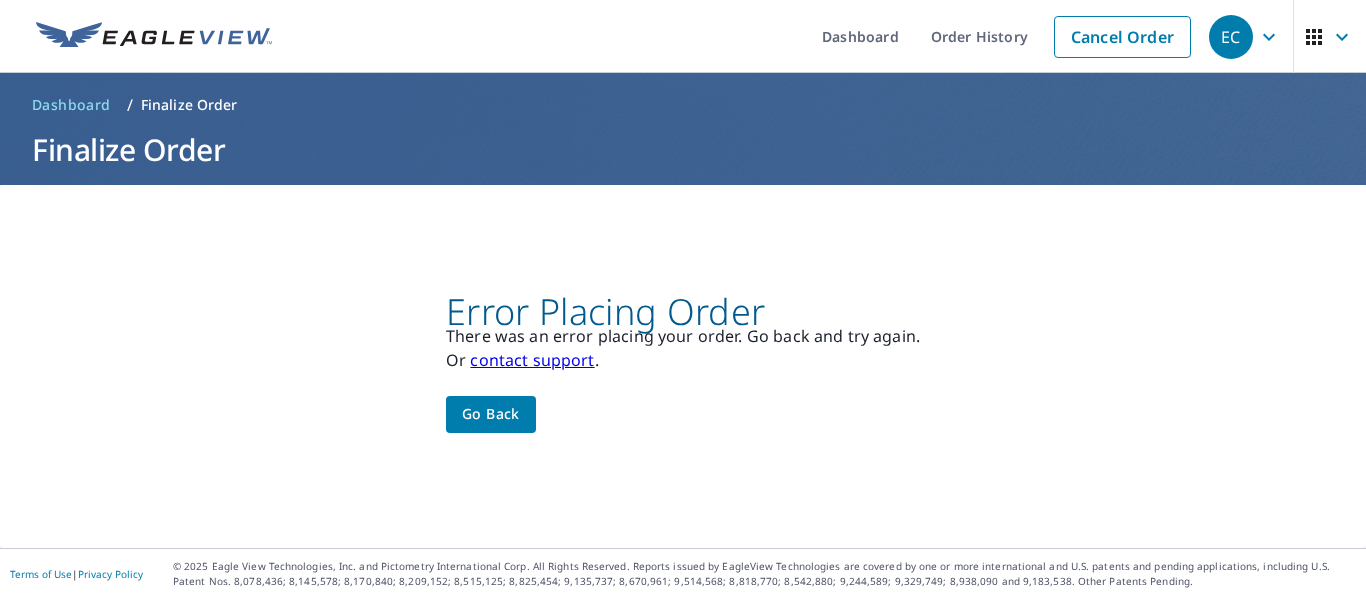 click on "Go back" at bounding box center (491, 414) 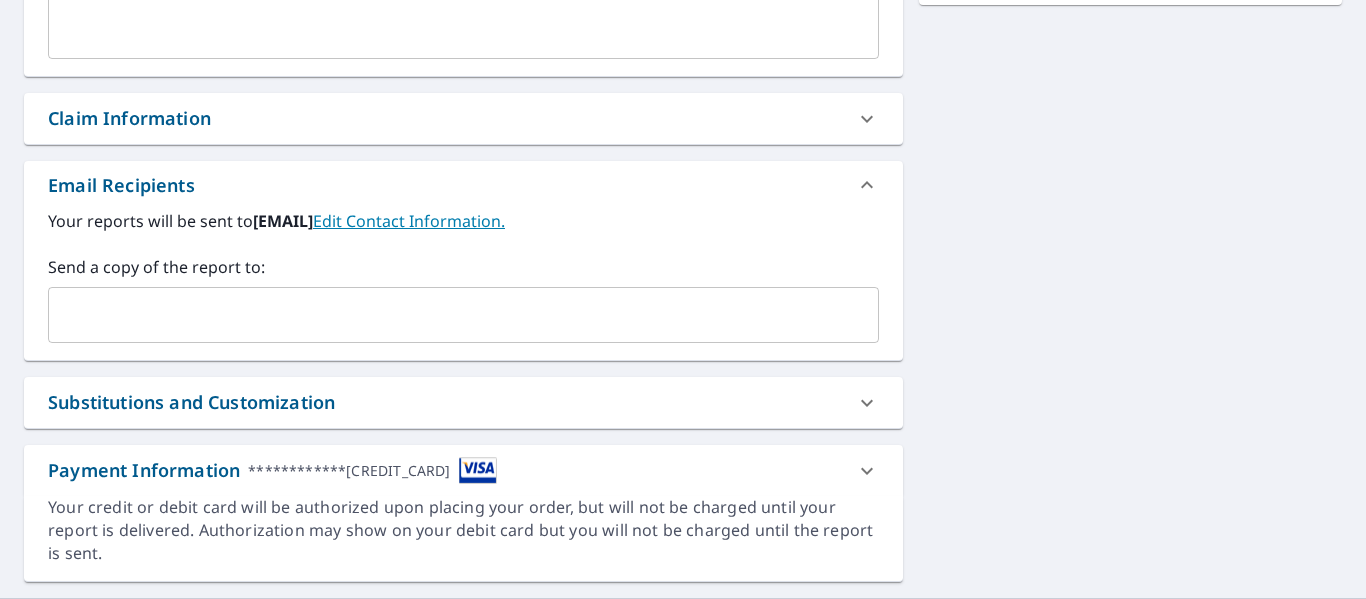 scroll, scrollTop: 683, scrollLeft: 0, axis: vertical 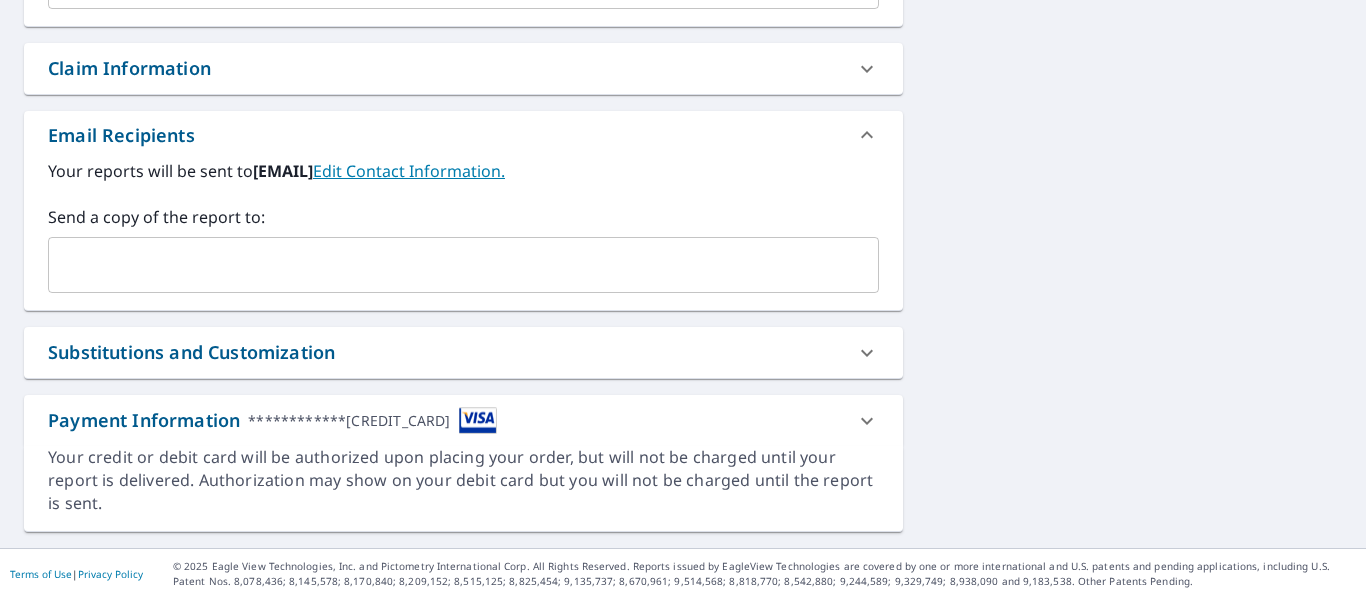 click on "Payment Information [CREDIT_CARD]" at bounding box center (445, 420) 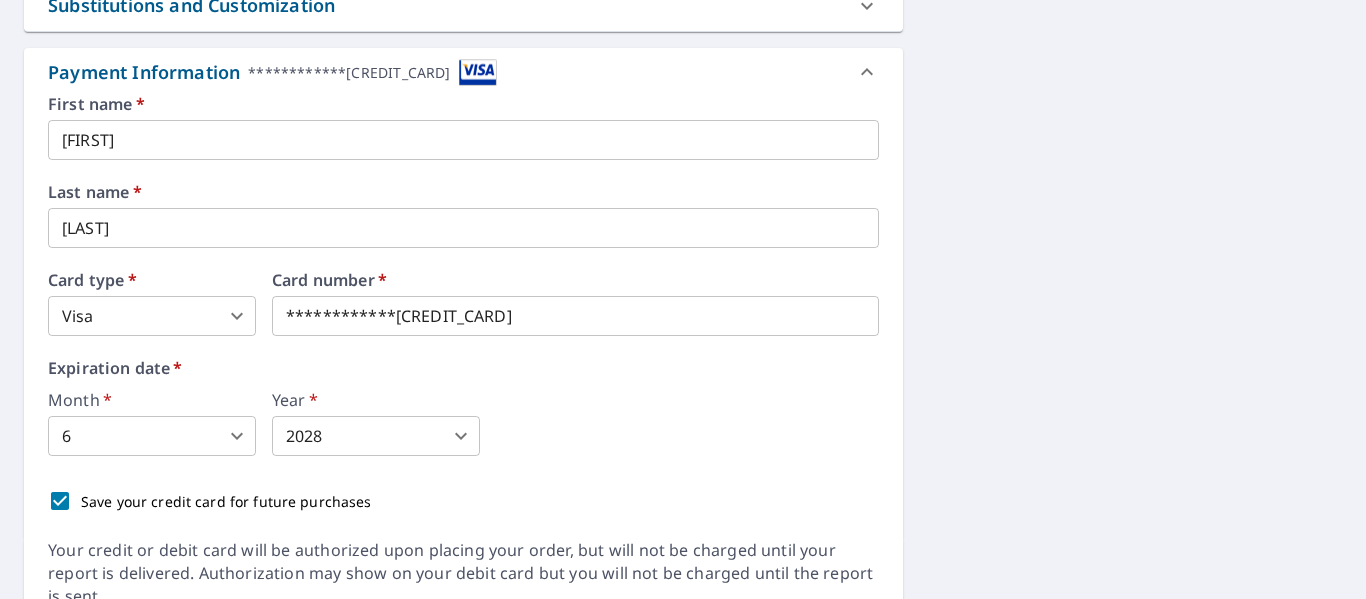 scroll, scrollTop: 1123, scrollLeft: 0, axis: vertical 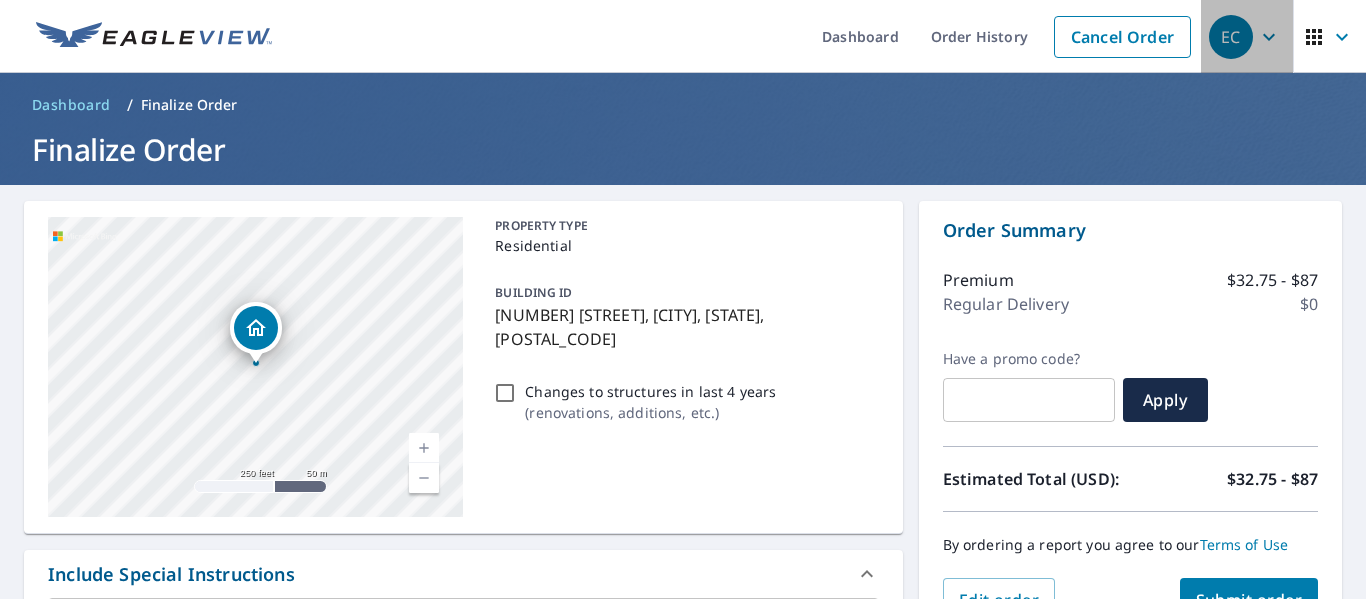 click 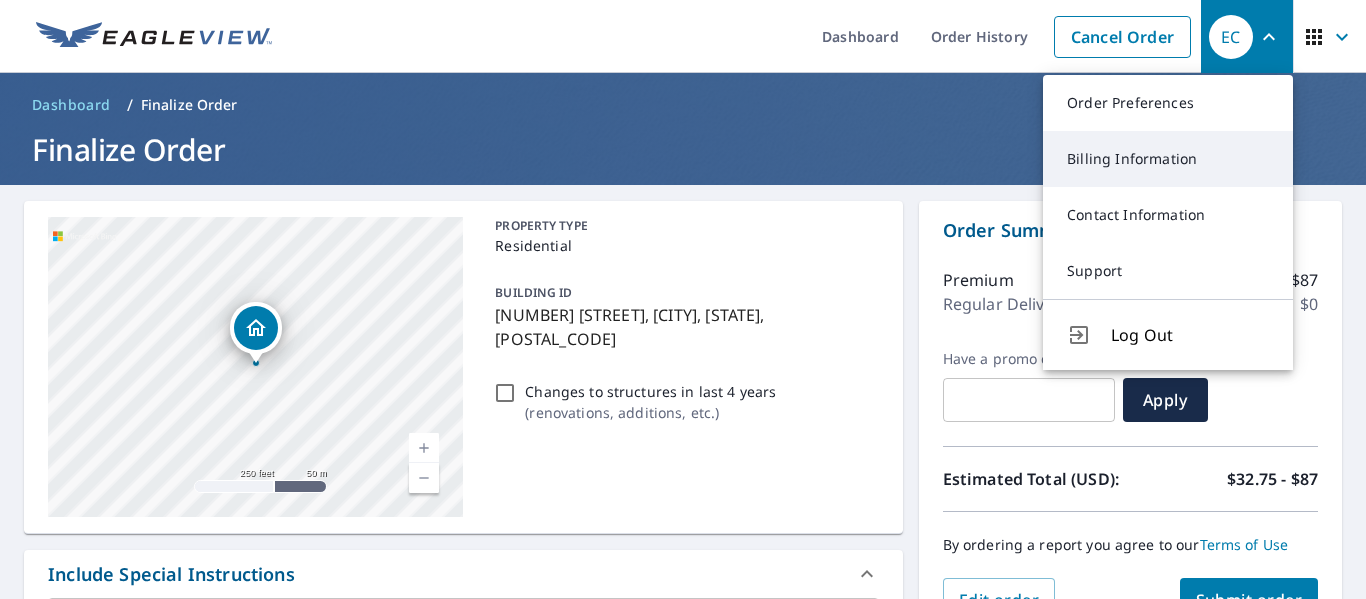click on "Billing Information" at bounding box center [1168, 159] 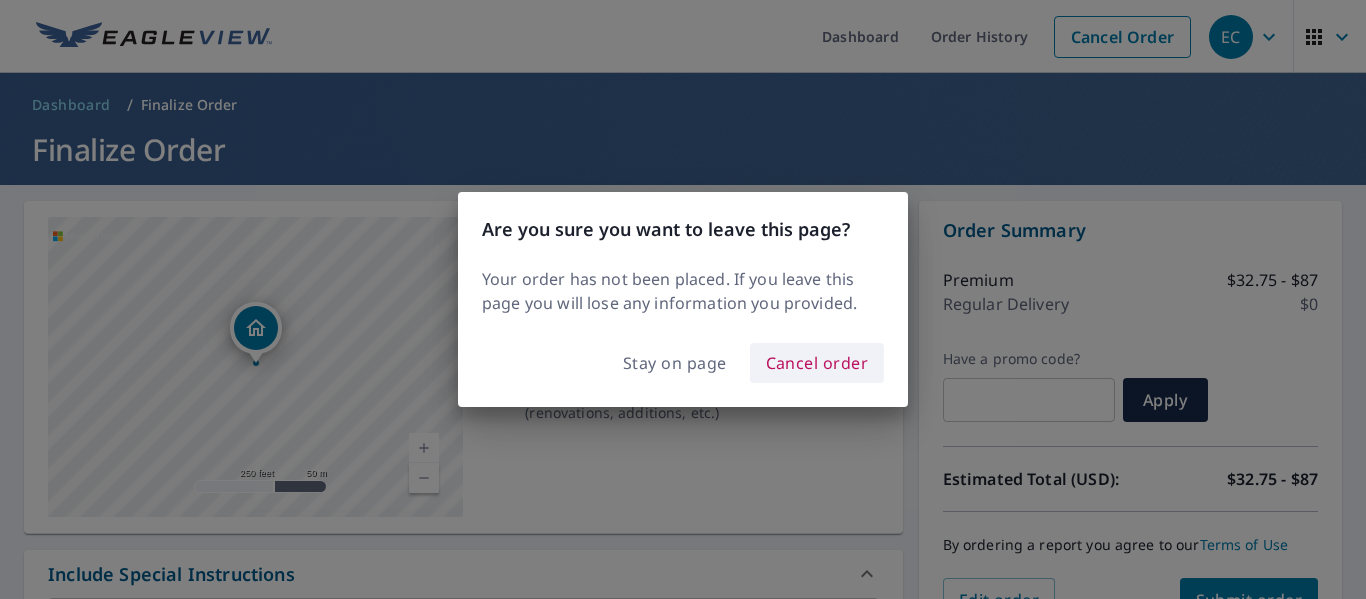 click on "Cancel order" at bounding box center [817, 363] 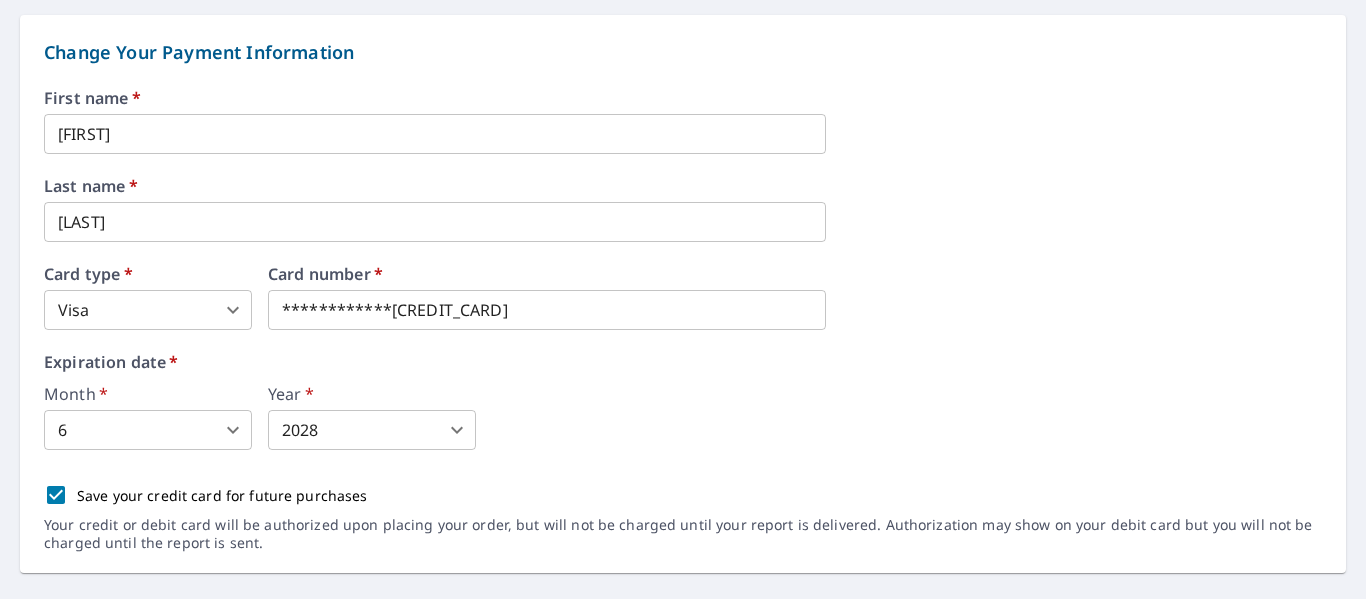 scroll, scrollTop: 413, scrollLeft: 0, axis: vertical 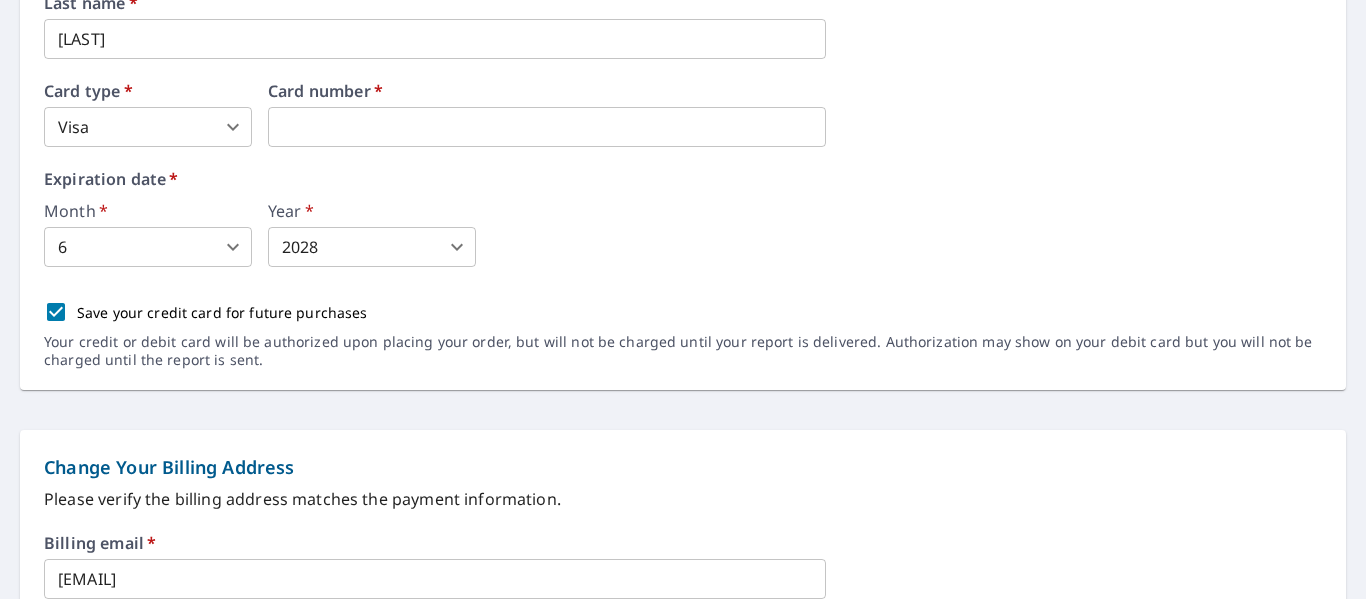 click on "EC EC
Dashboard Order History Order EC Dashboard / Billing Information Billing Information View and edit your information below. Change Your Payment Information First name   * [FIRST] ​ Last name   * [LAST] ​ Card type   * Visa 2 ​ Card number   * [CREDIT_CARD] ​ Expiration date   * Month   * 6 6 ​ Year   * 2028 2028 ​ Save your credit card for future purchases Your credit or debit card will be authorized upon placing your order, but will not be charged until your report is delivered. Authorization may show on your debit card but you will not be charged until the report is sent. Change Your Billing Address Please verify the billing address matches the payment information. Billing email   * [EMAIL] ​ Company   * [COMPANY] ​ Country   * United States US ​ Phone [PHONE] ​ Ext. ​ Secondary phone ​ Ext. ​ Address [NUMBER] [STREET] ​ City [CITY] ​ State [STATE] [STATE] ​ Zip code [POSTAL_CODE] ​ Save Cancel Terms of Use  |" at bounding box center (683, 299) 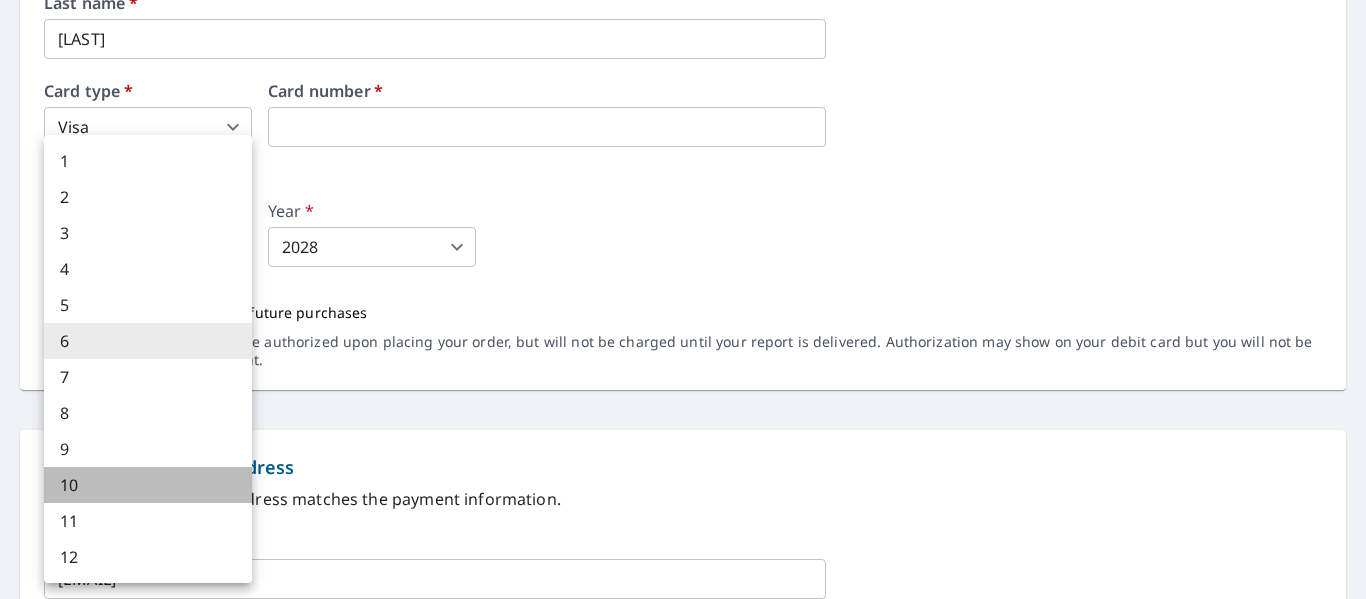 click on "10" at bounding box center (148, 485) 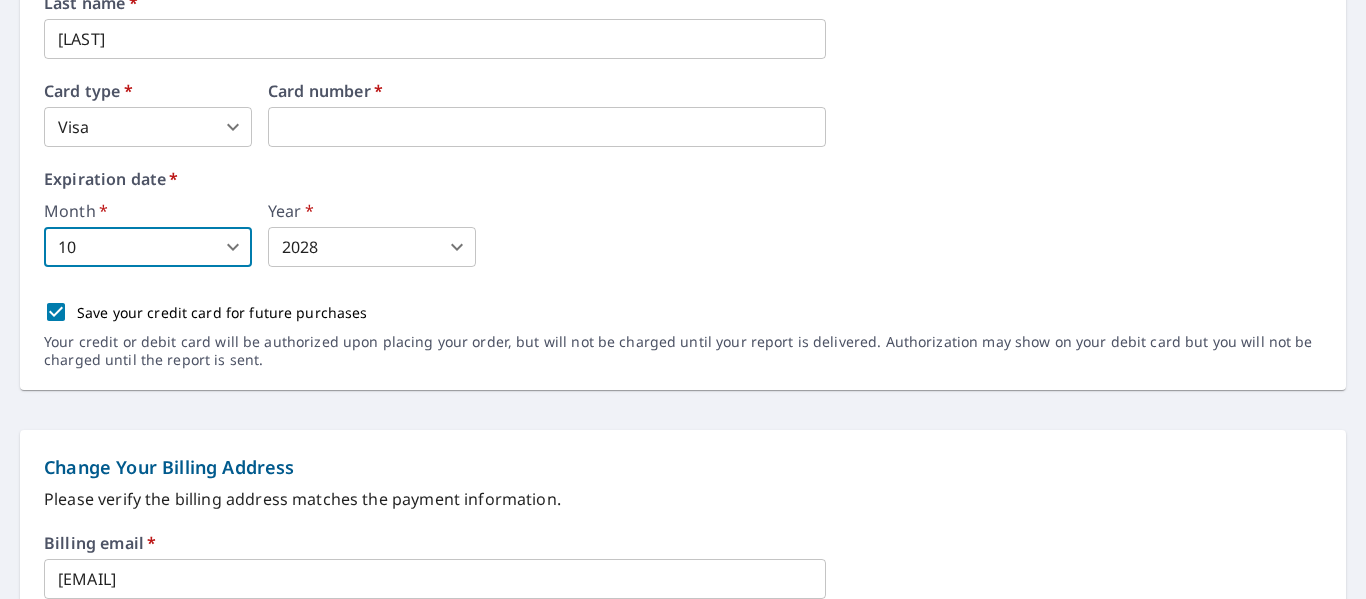 click on "Month   * 10 10 ​ Year   * 2028 2028 ​" at bounding box center [683, 235] 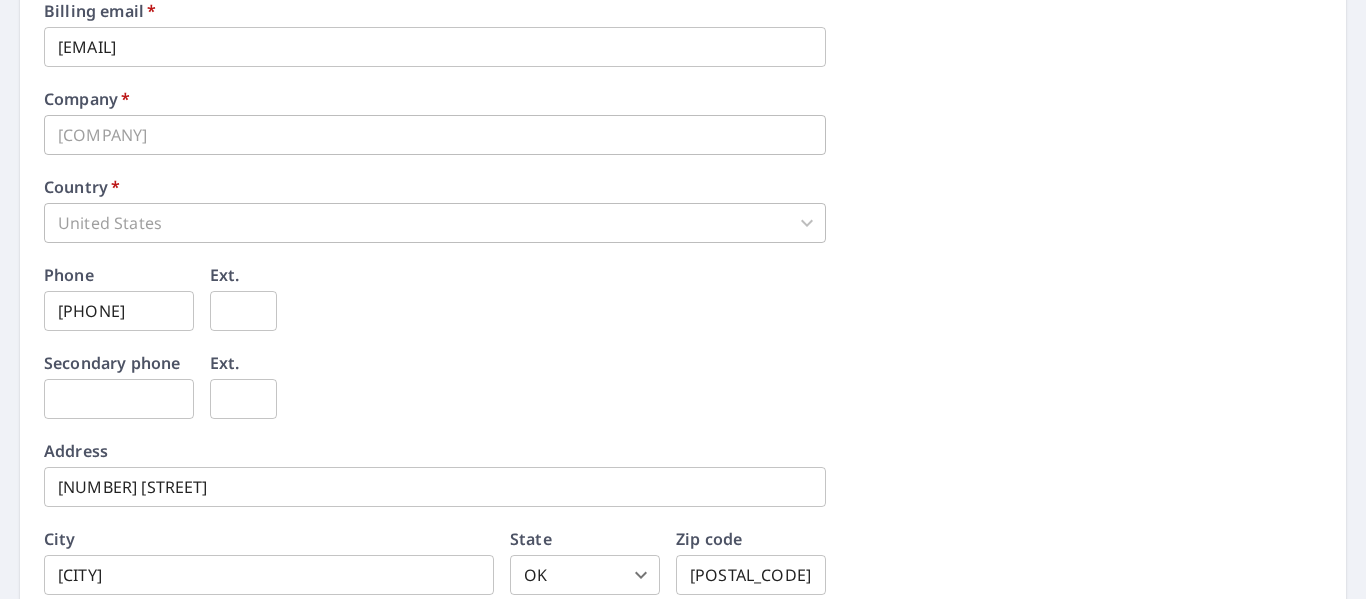 scroll, scrollTop: 1097, scrollLeft: 0, axis: vertical 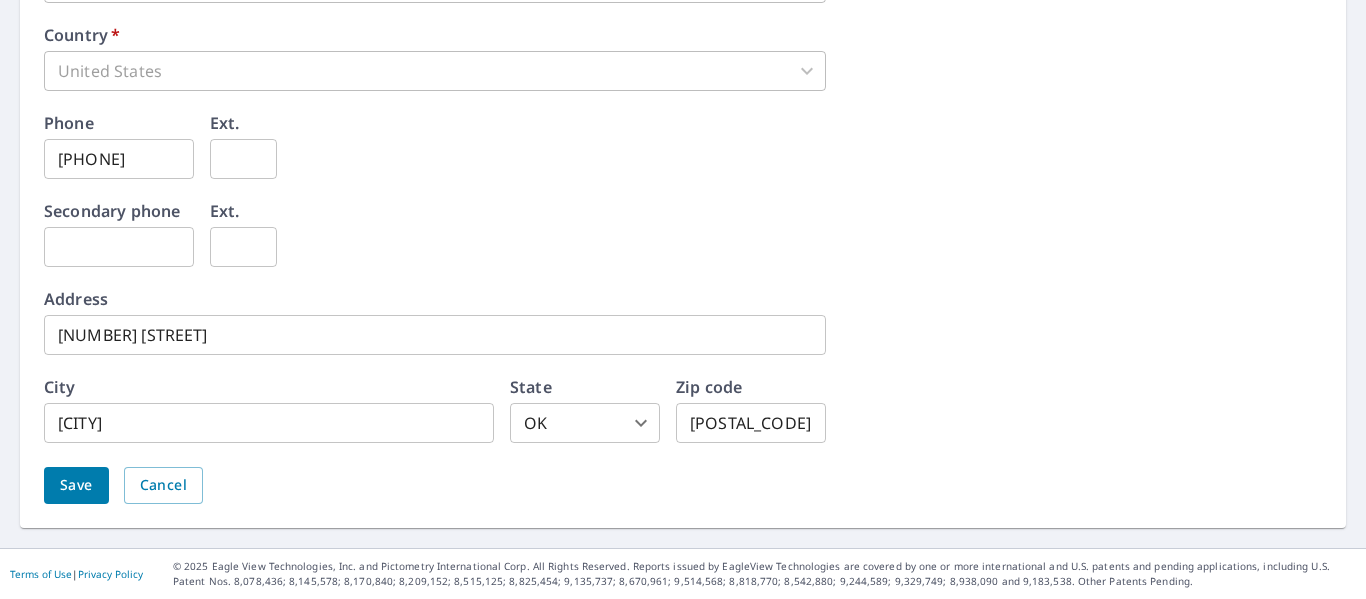 click on "Save" at bounding box center (76, 485) 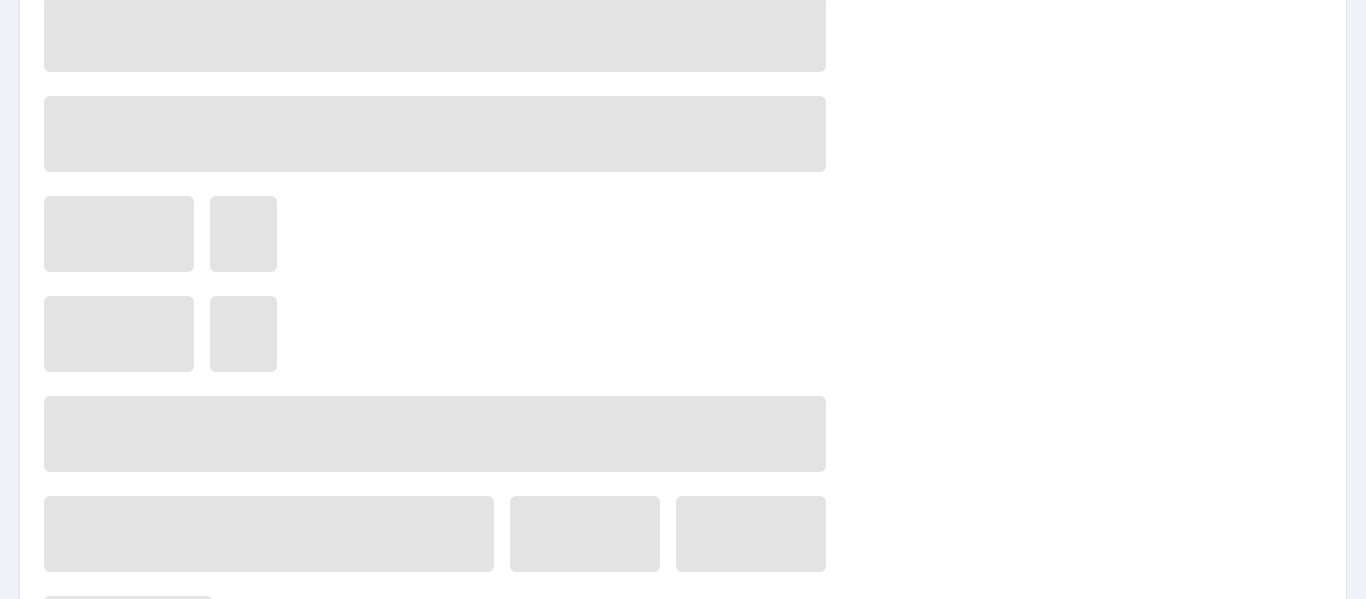 scroll, scrollTop: 0, scrollLeft: 0, axis: both 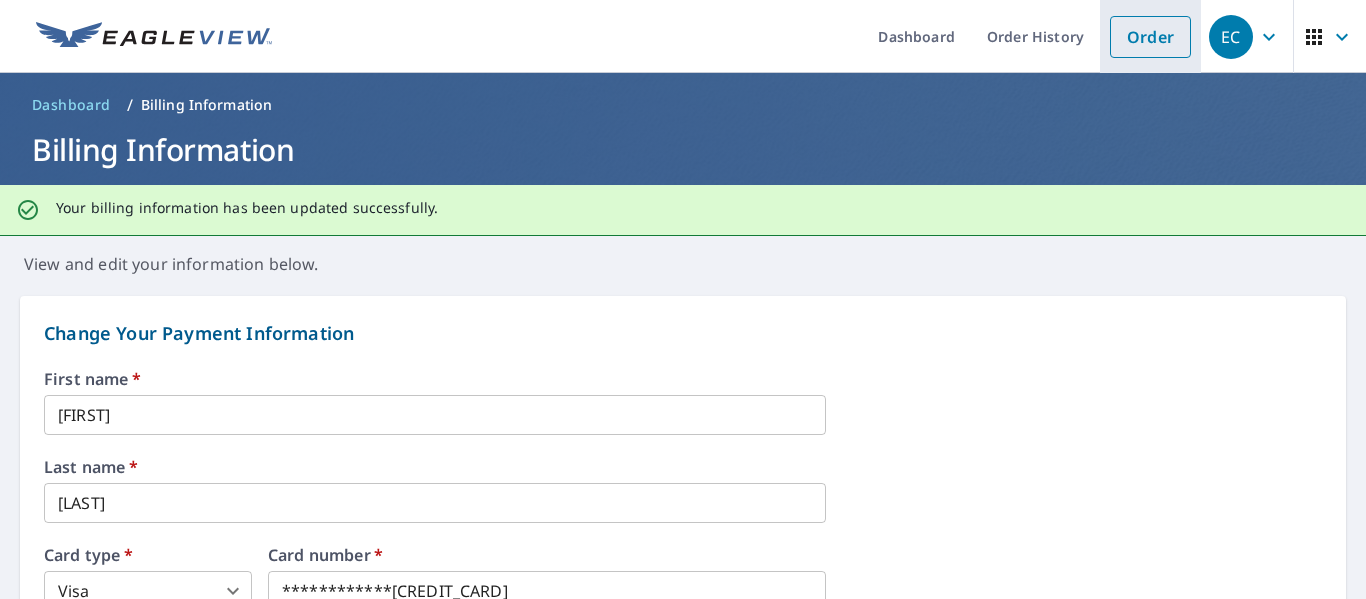 click on "Order" at bounding box center (1150, 37) 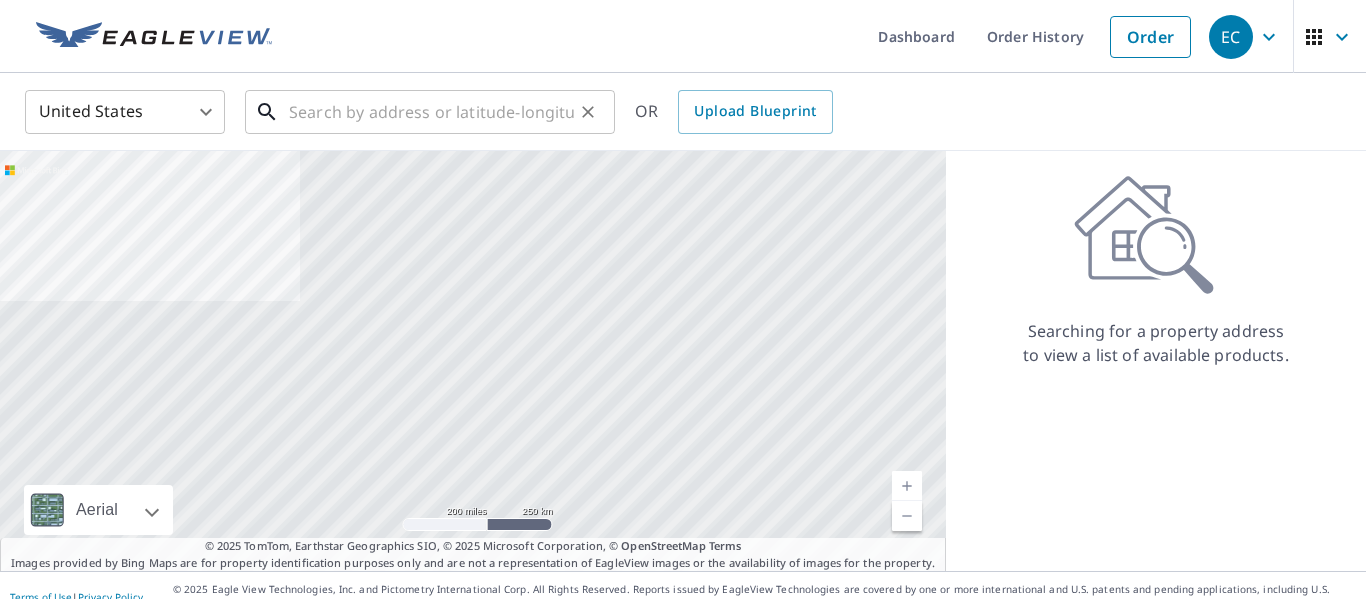 click at bounding box center [431, 112] 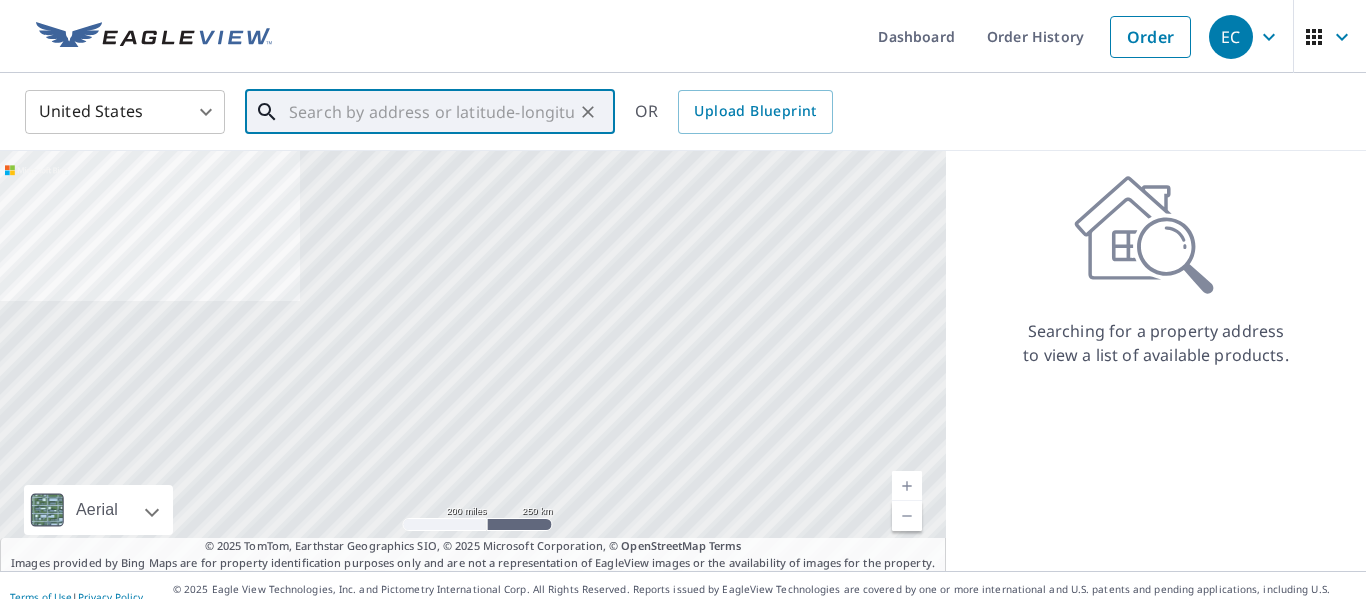 click at bounding box center (431, 112) 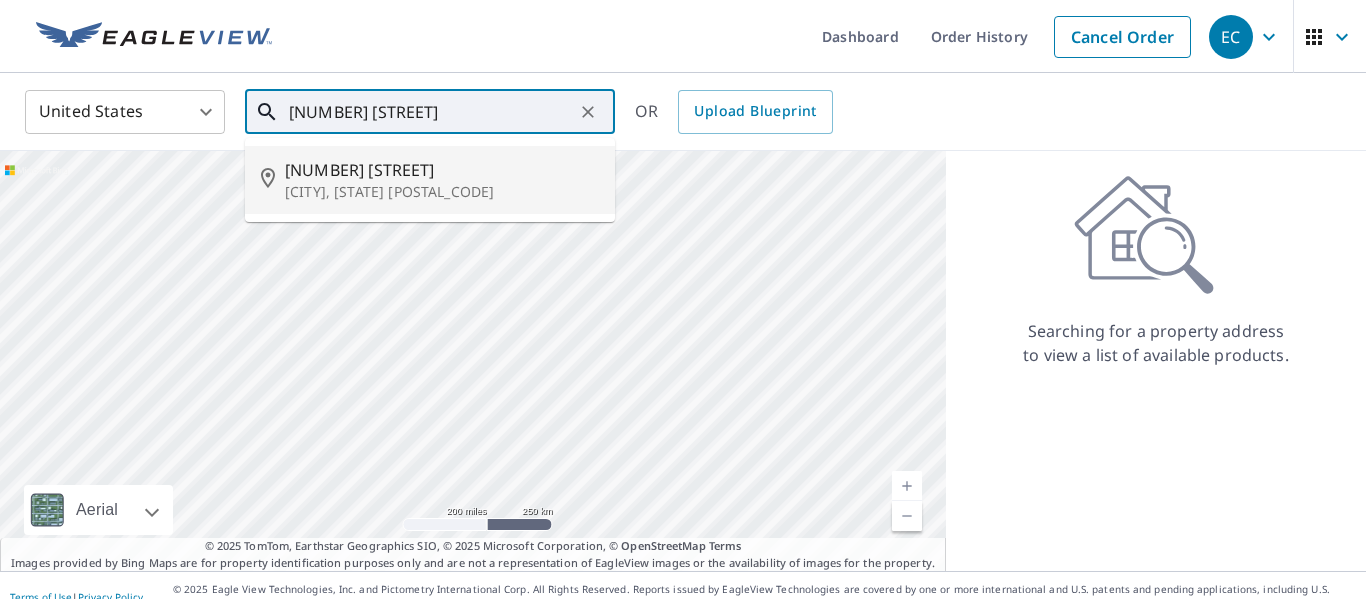 click on "[CITY], [STATE] [POSTAL_CODE]" at bounding box center [442, 192] 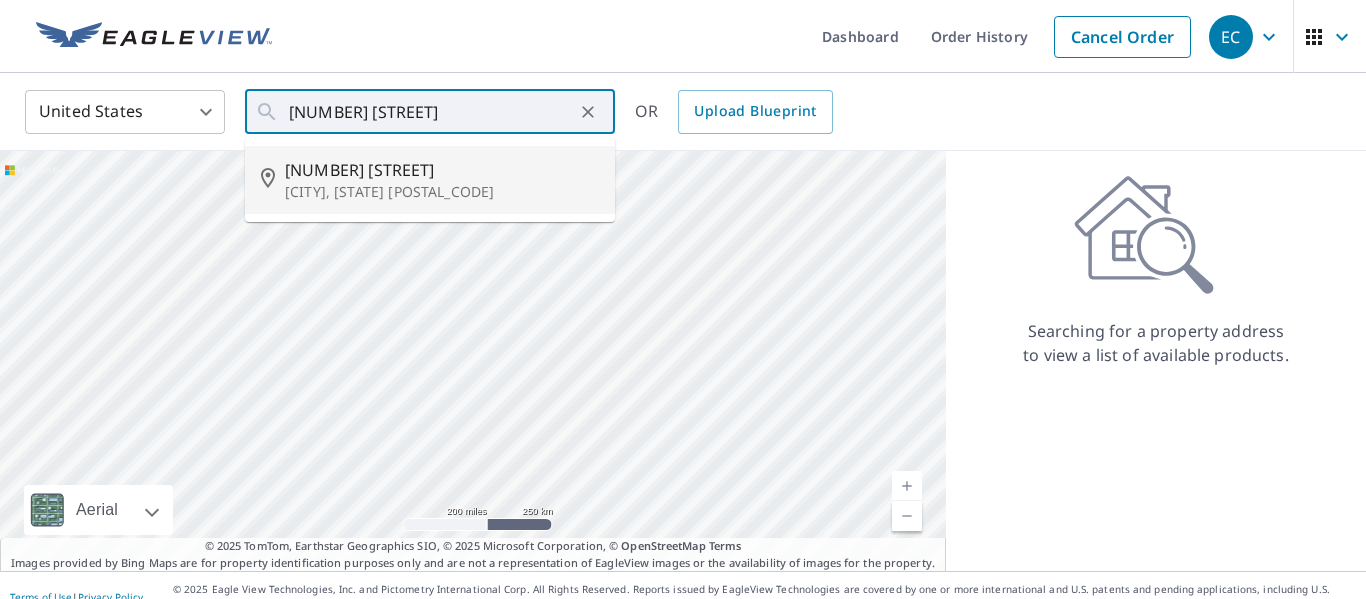 type on "[NUMBER] [STREET] [CITY], [STATE] [POSTAL_CODE]" 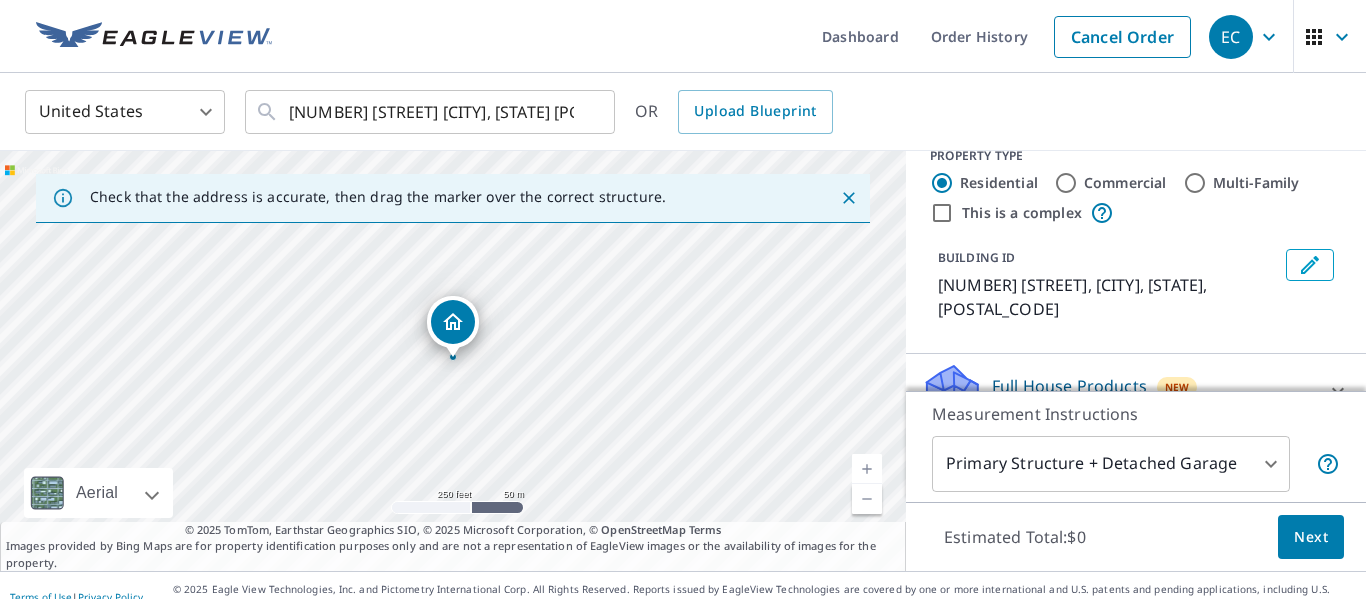 scroll, scrollTop: 122, scrollLeft: 0, axis: vertical 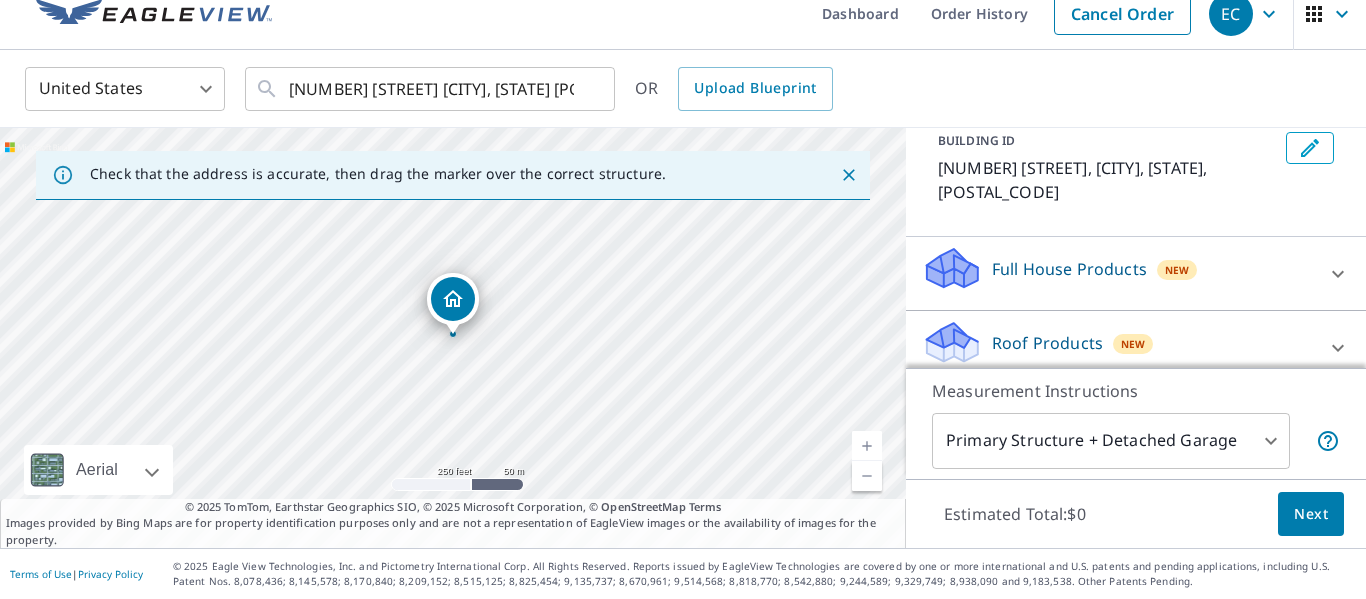 click on "Roof Products New" at bounding box center (1118, 347) 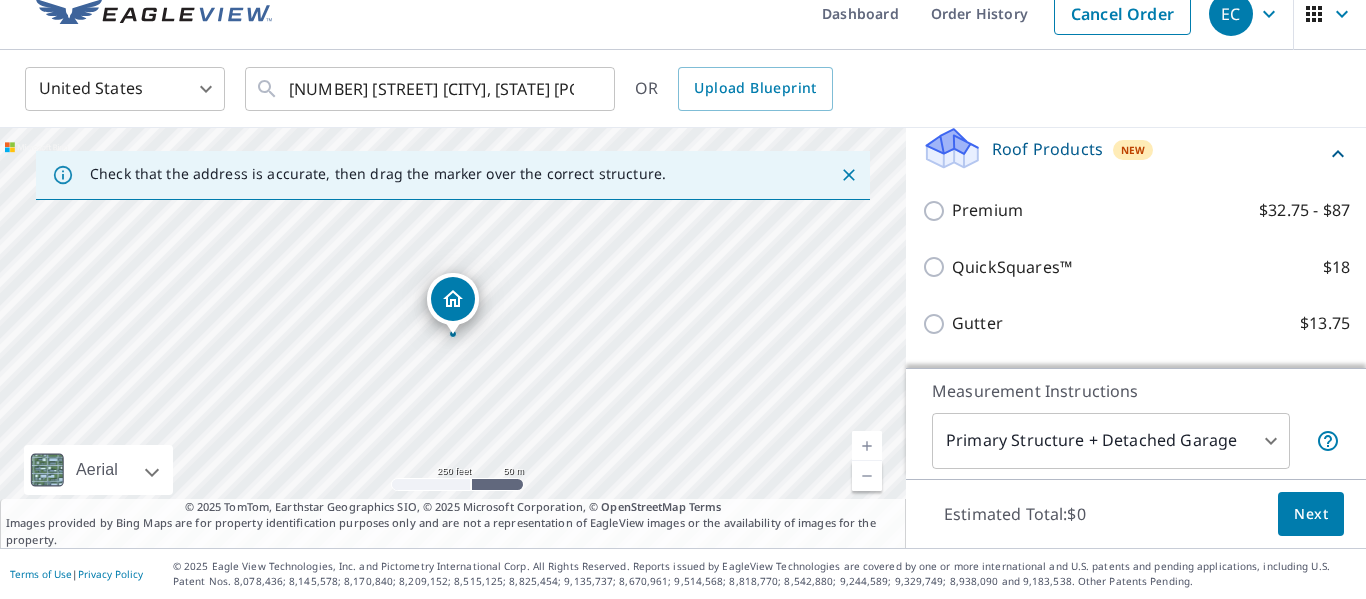 scroll, scrollTop: 330, scrollLeft: 0, axis: vertical 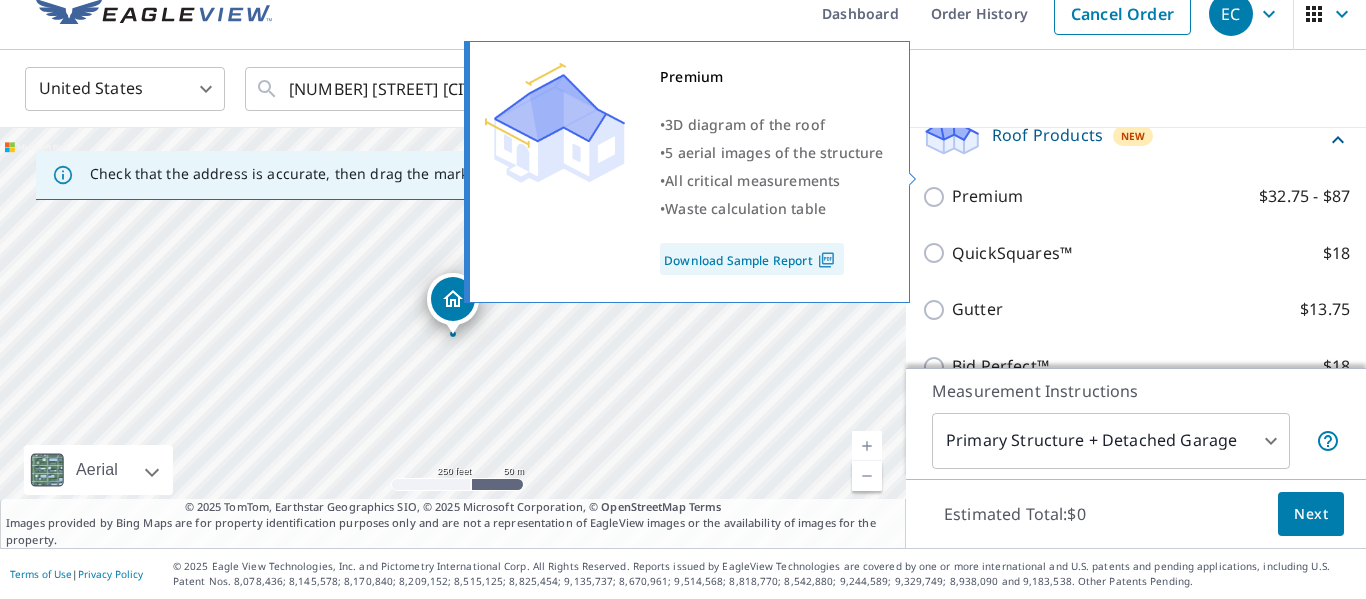 click on "Premium $32.75 - $87" at bounding box center [937, 197] 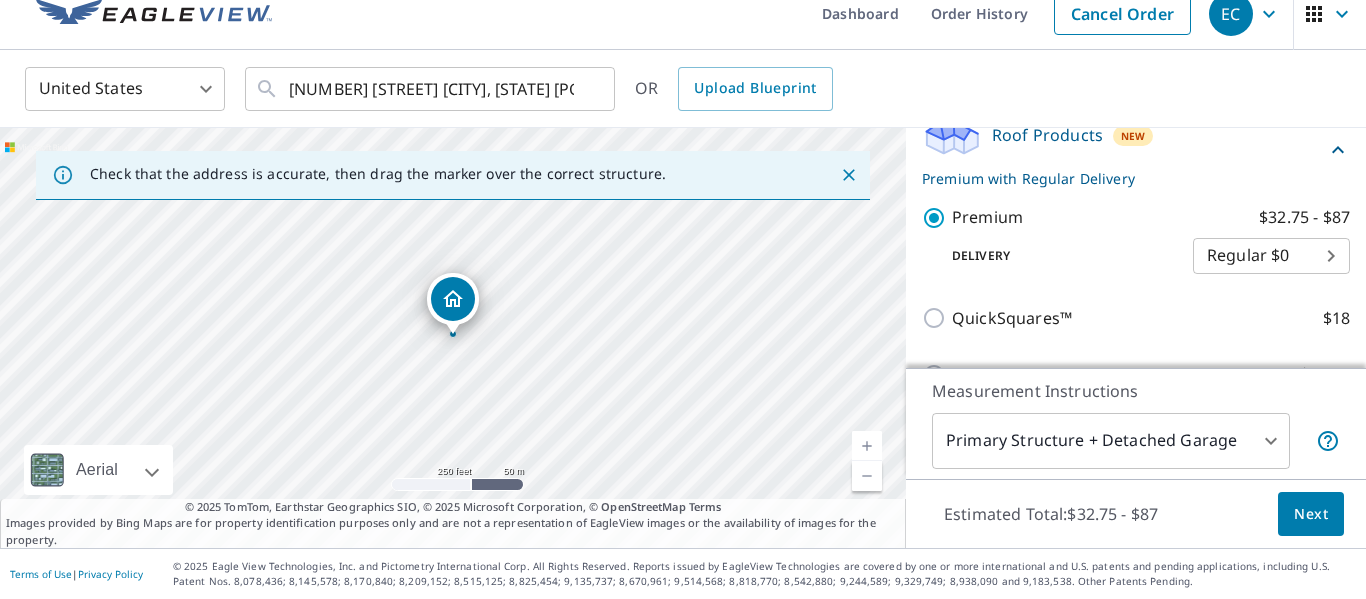 click on "Next" at bounding box center (1311, 514) 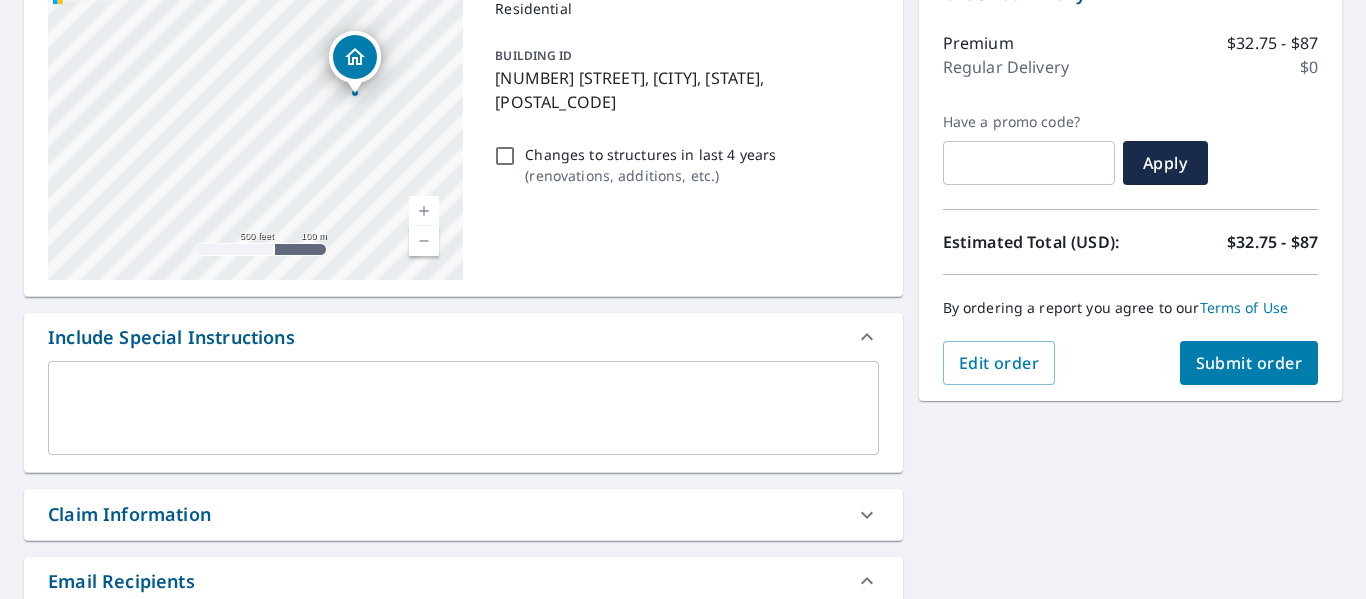 scroll, scrollTop: 193, scrollLeft: 0, axis: vertical 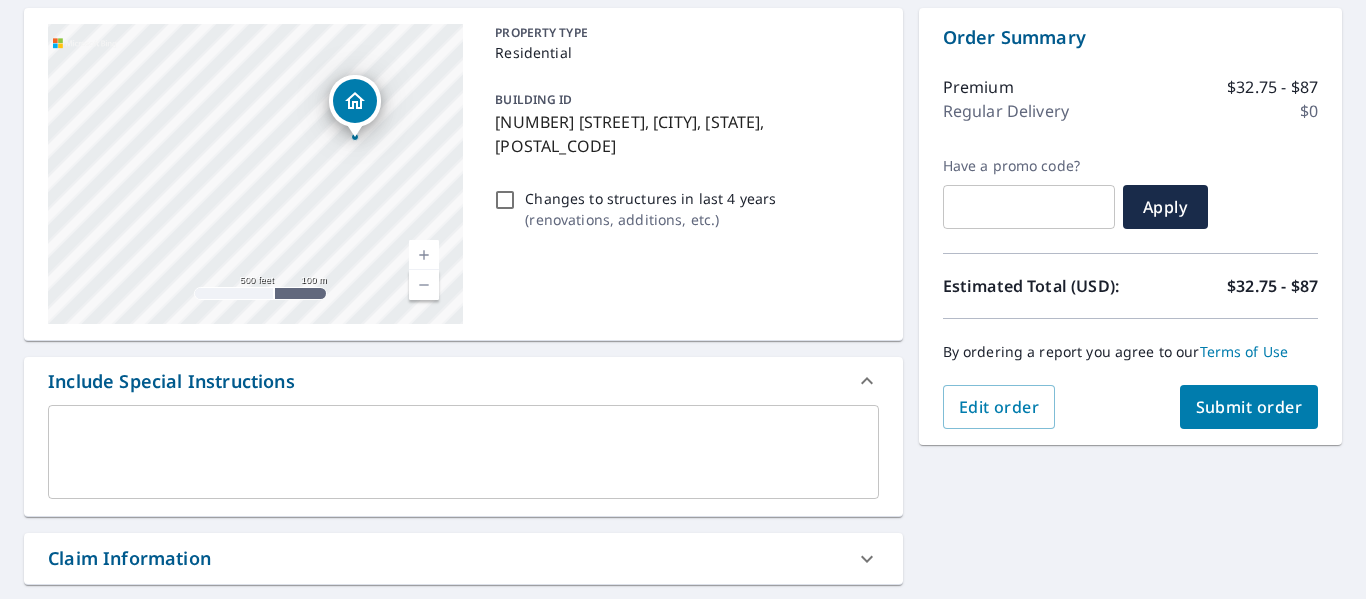 click on "Changes to structures in last 4 years ( renovations, additions, etc. )" at bounding box center [505, 200] 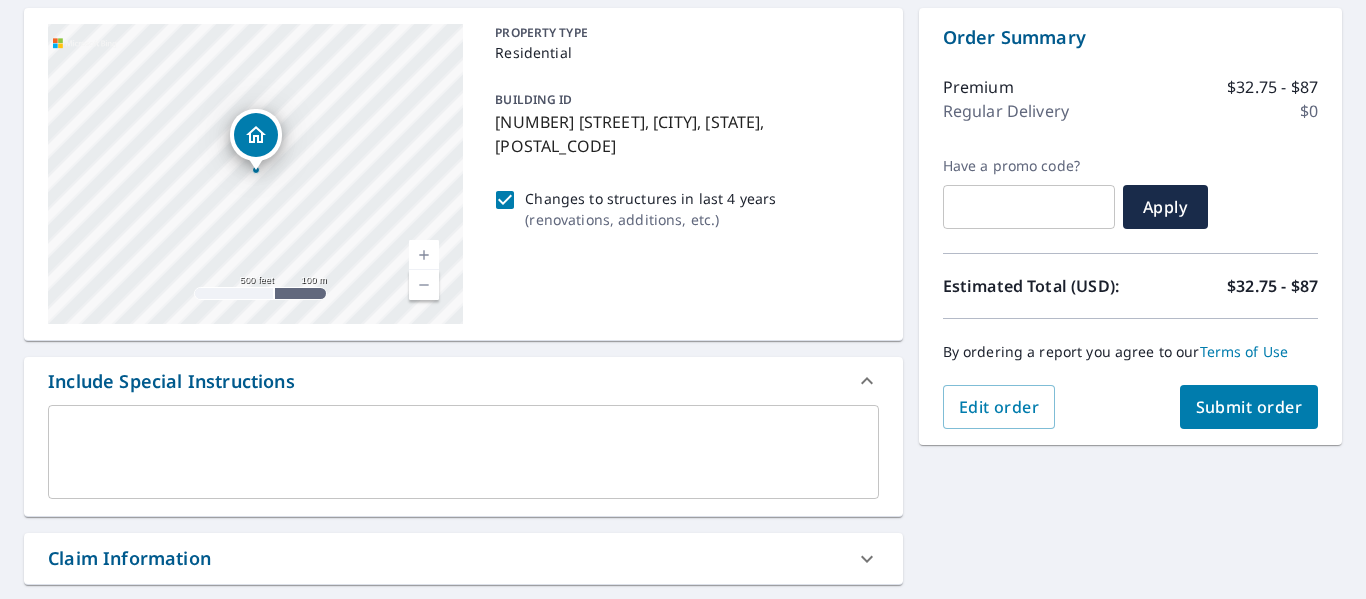 click on "Submit order" at bounding box center (1249, 407) 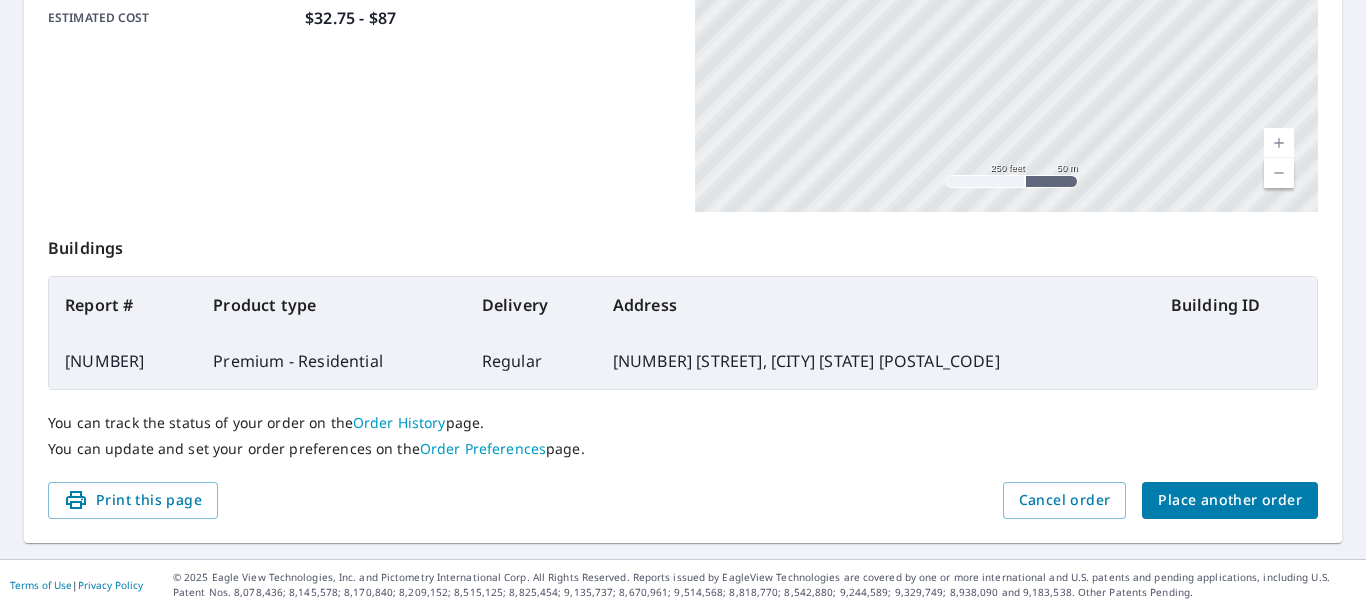 scroll, scrollTop: 578, scrollLeft: 0, axis: vertical 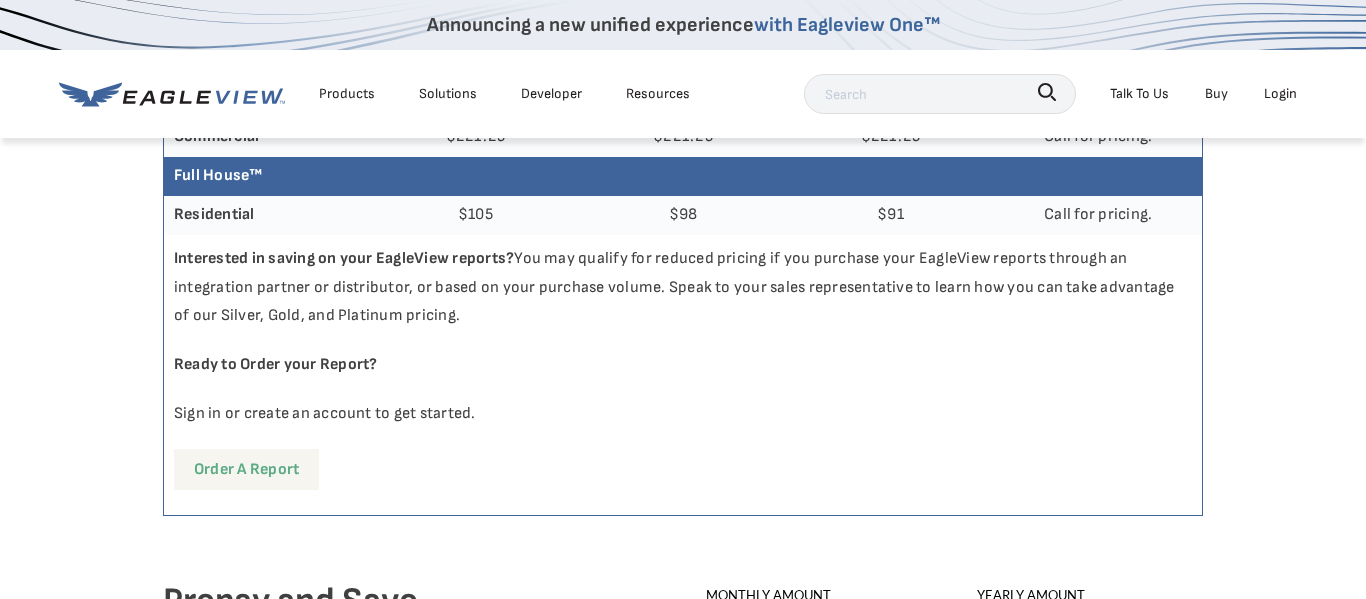 click on "Order a report" at bounding box center [246, 469] 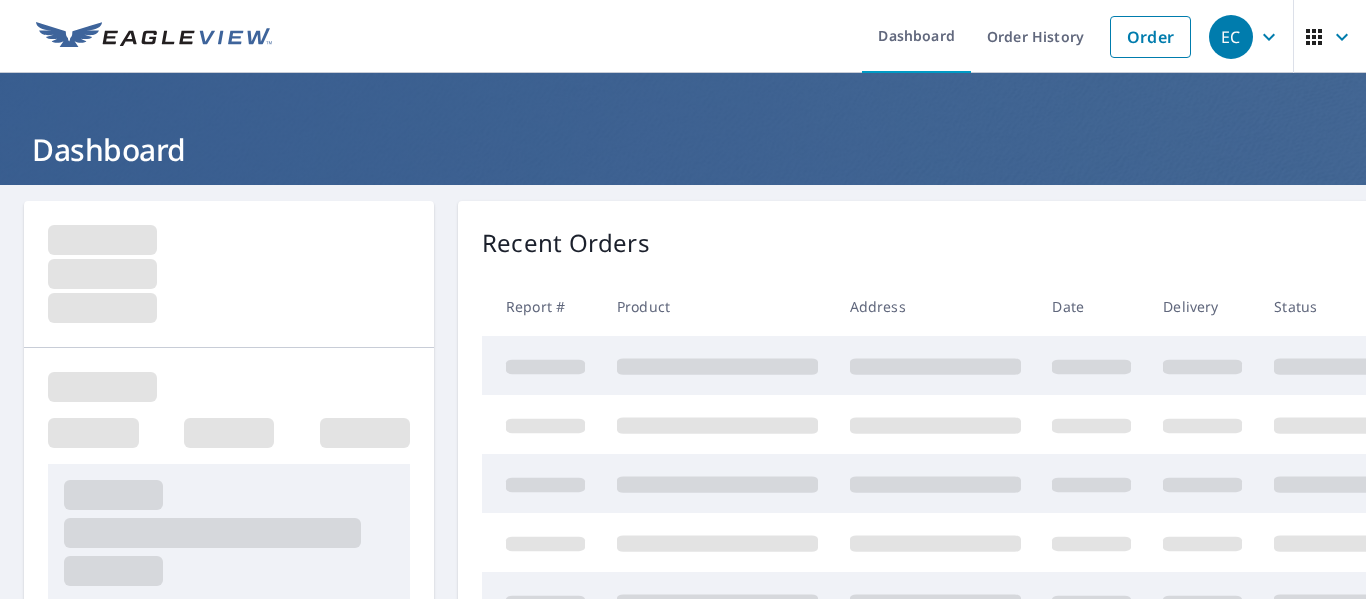 scroll, scrollTop: 0, scrollLeft: 0, axis: both 